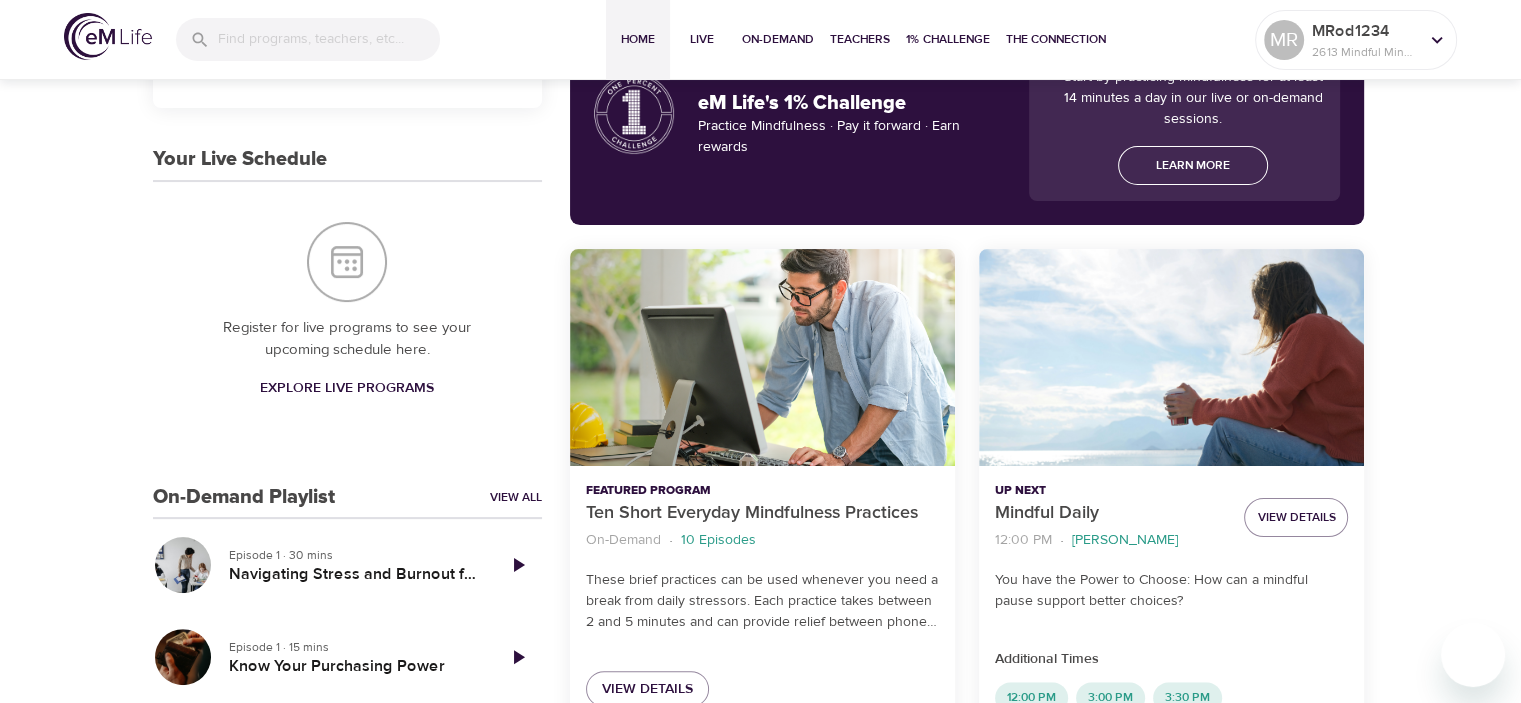 scroll, scrollTop: 600, scrollLeft: 0, axis: vertical 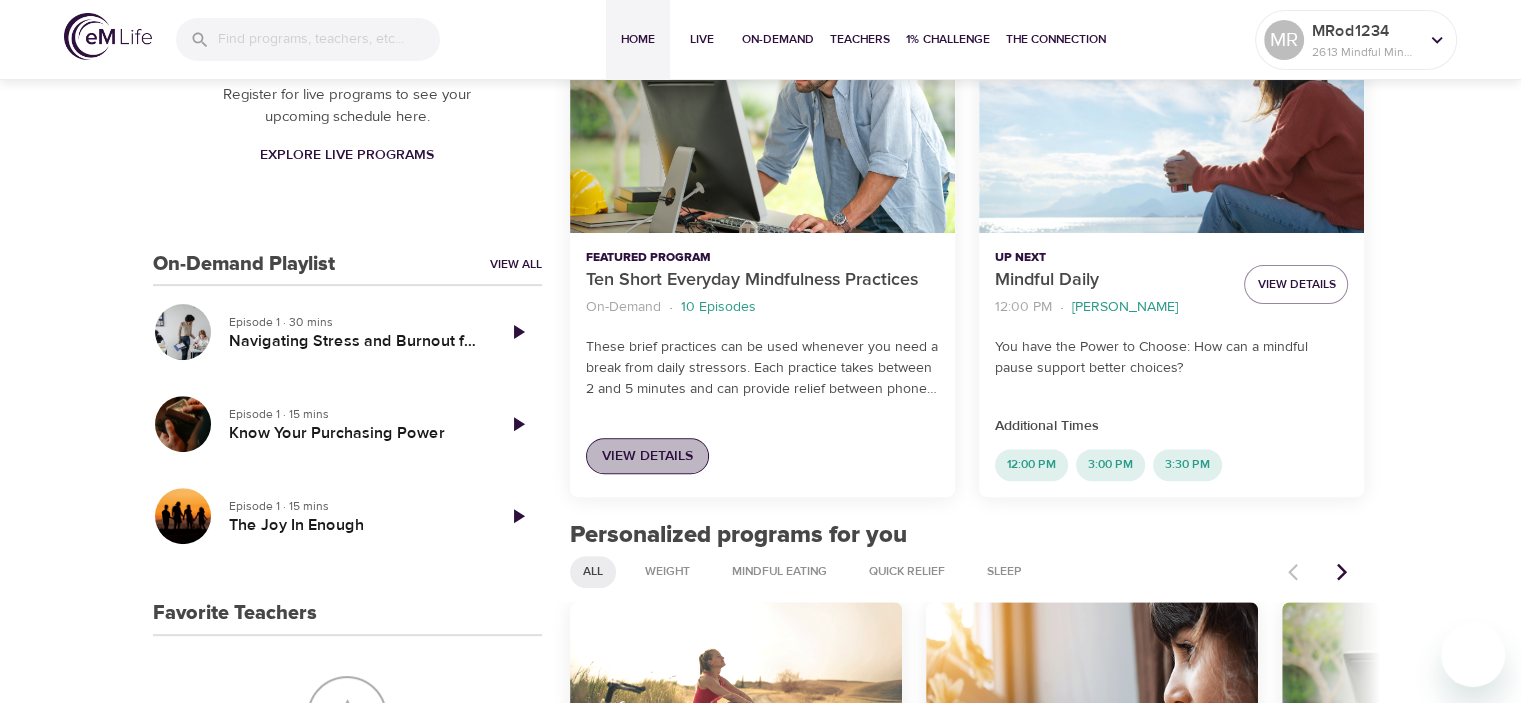 click on "View Details" at bounding box center (647, 456) 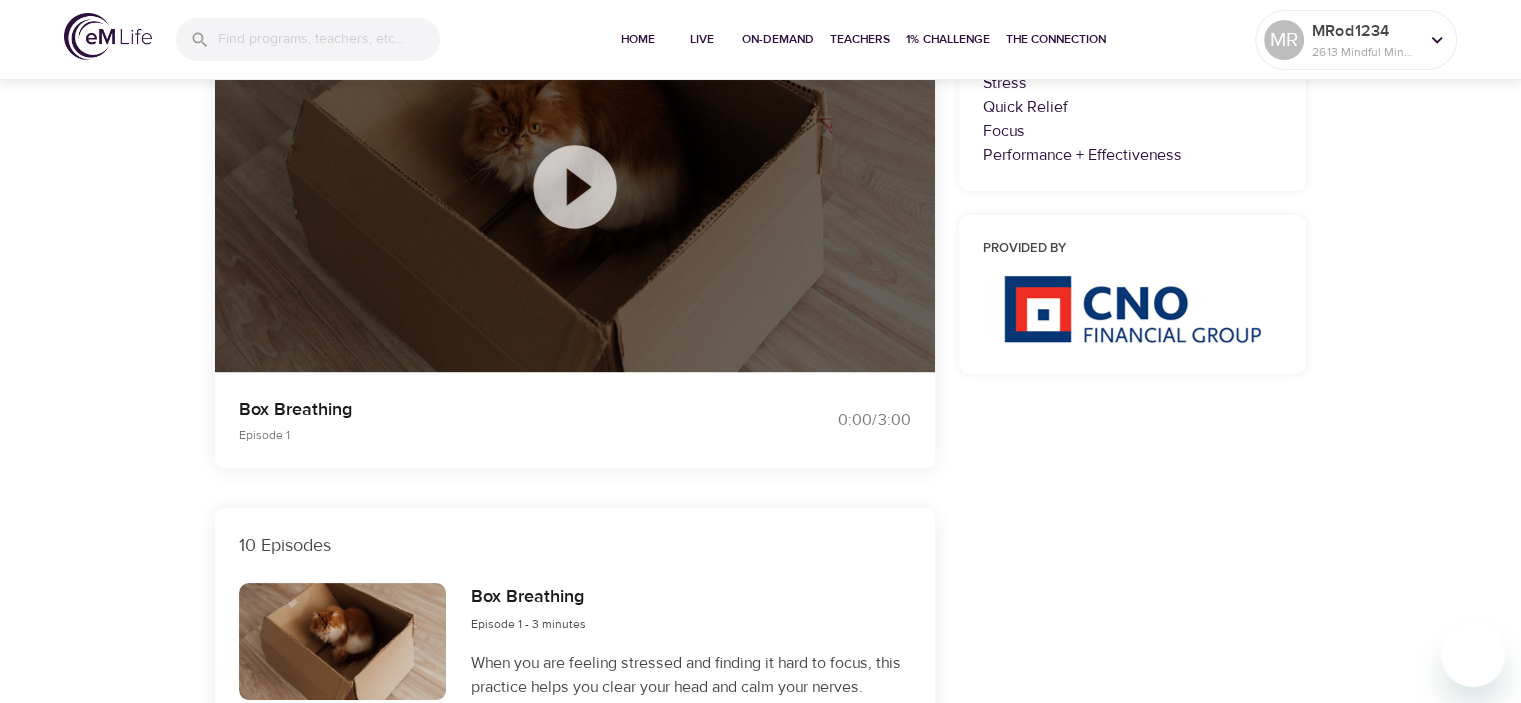 scroll, scrollTop: 0, scrollLeft: 0, axis: both 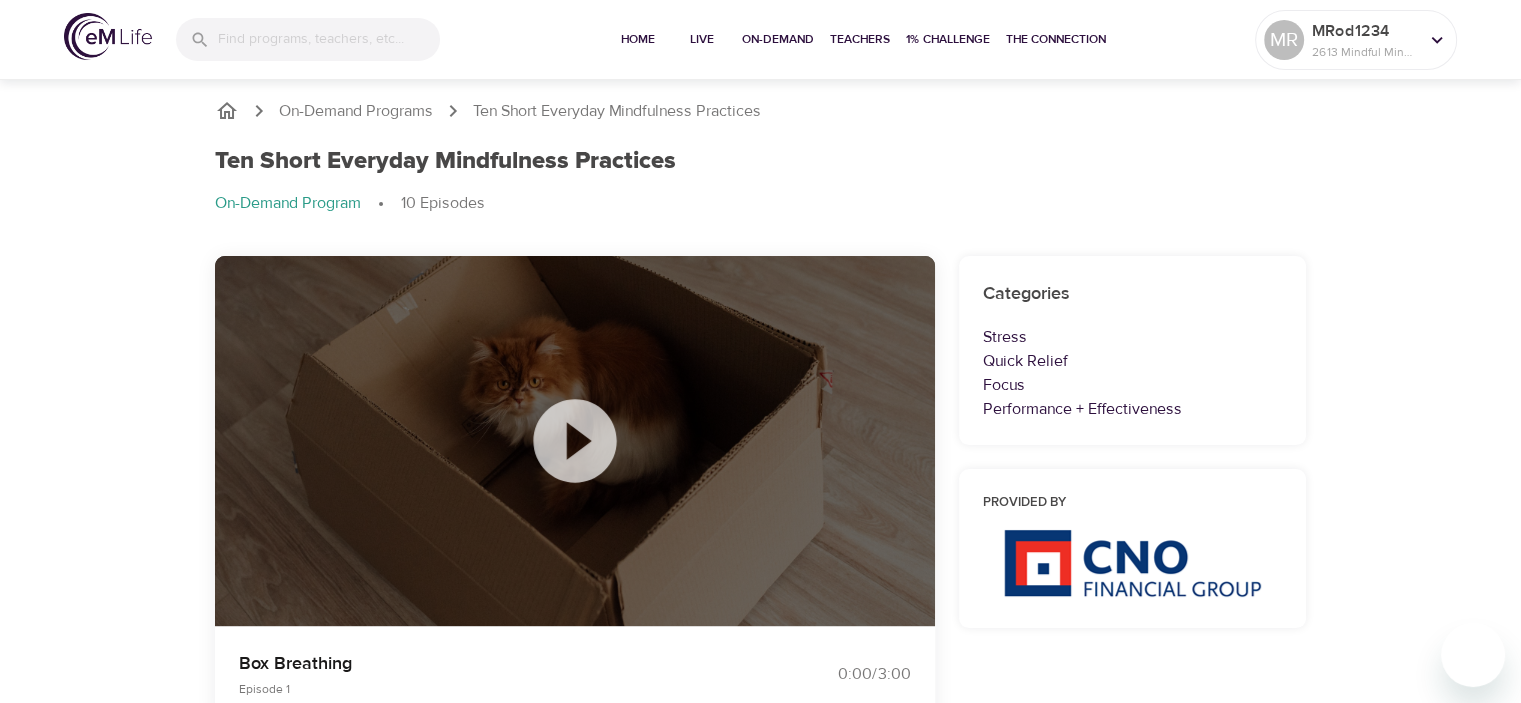 click on "Stress" at bounding box center (1133, 337) 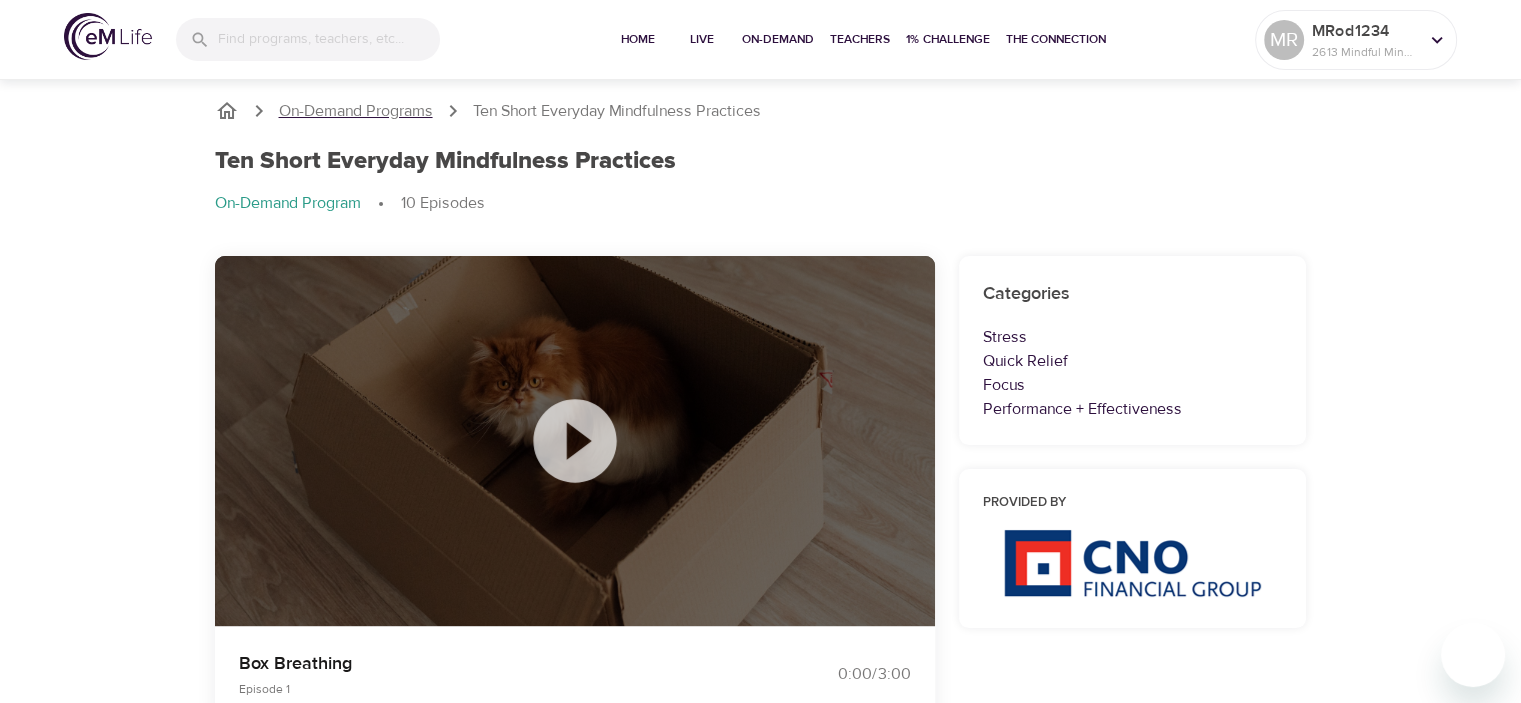 click on "On-Demand Programs" at bounding box center [356, 111] 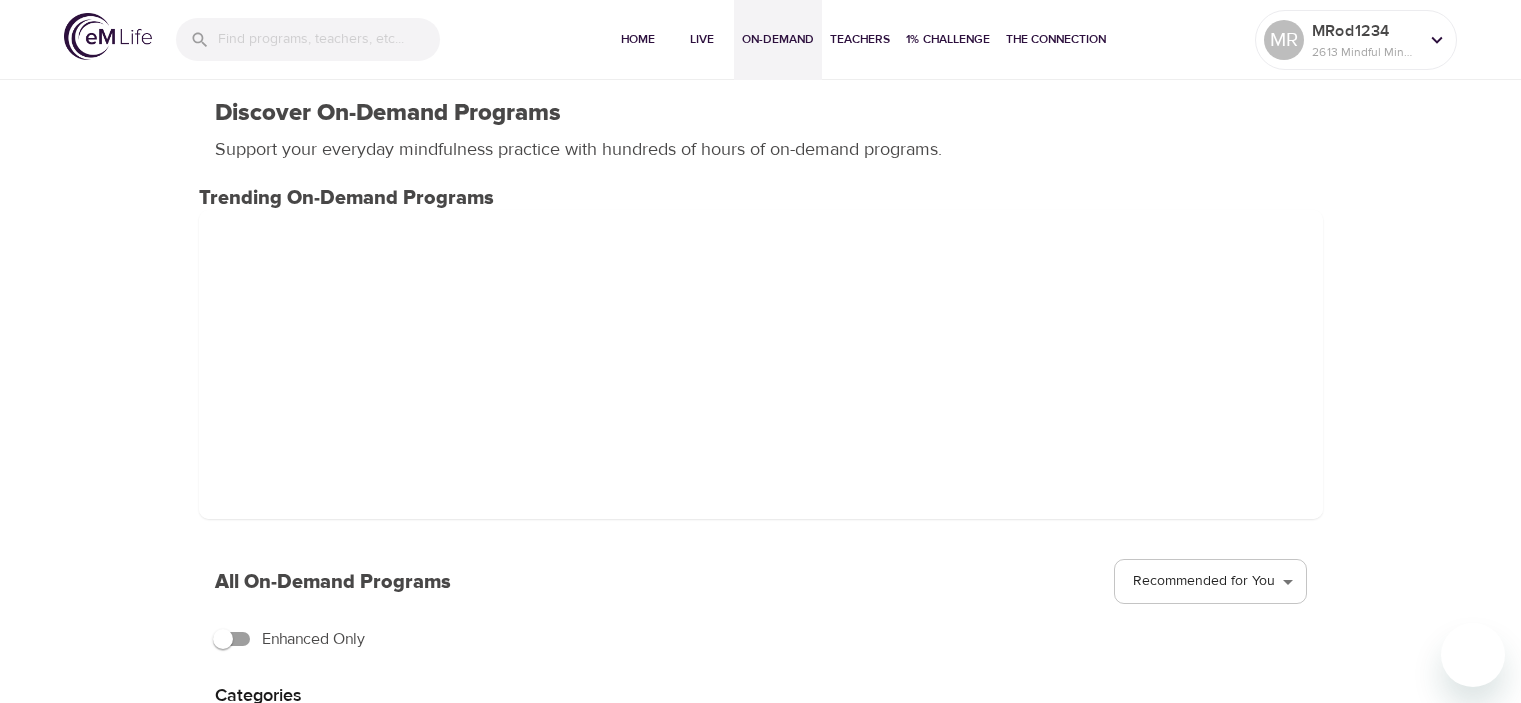 scroll, scrollTop: 0, scrollLeft: 0, axis: both 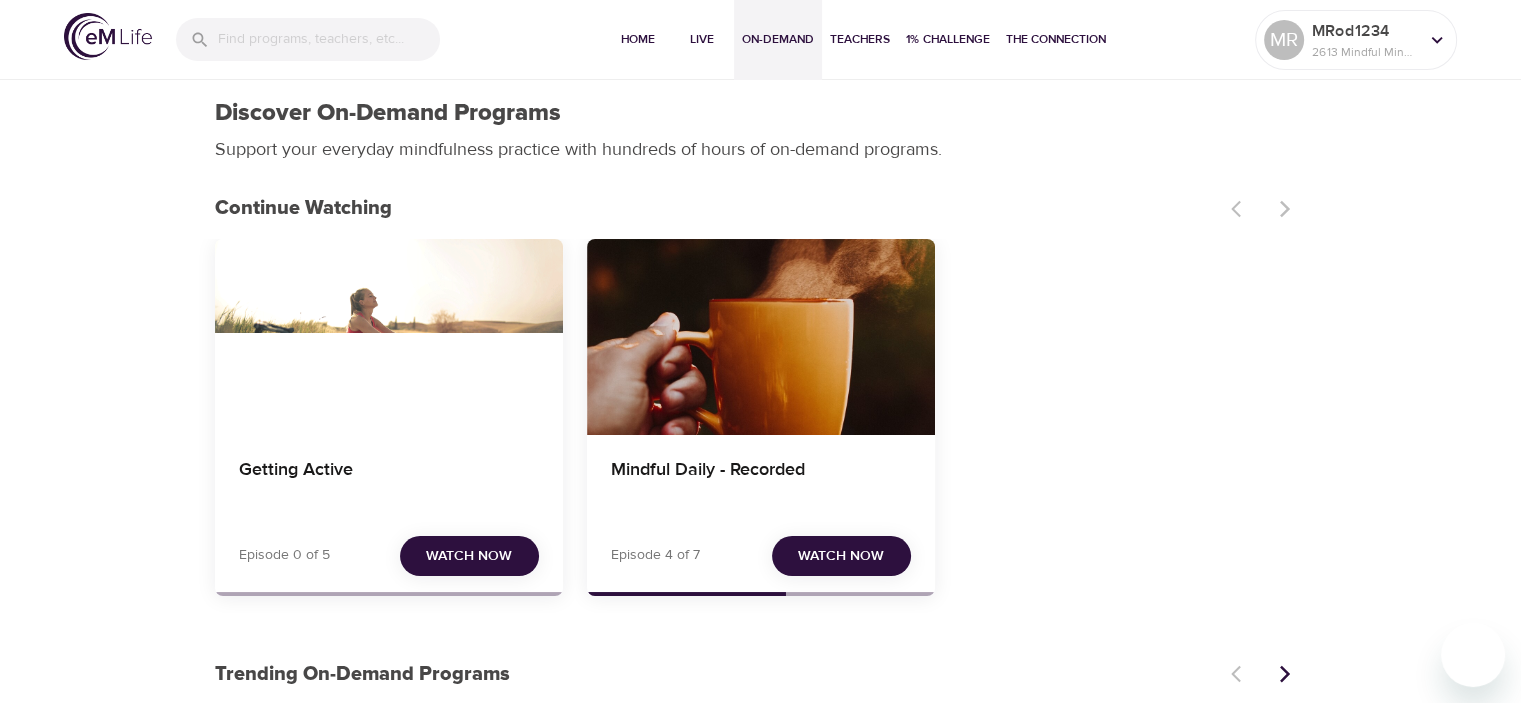 click on "Watch Now" at bounding box center (841, 556) 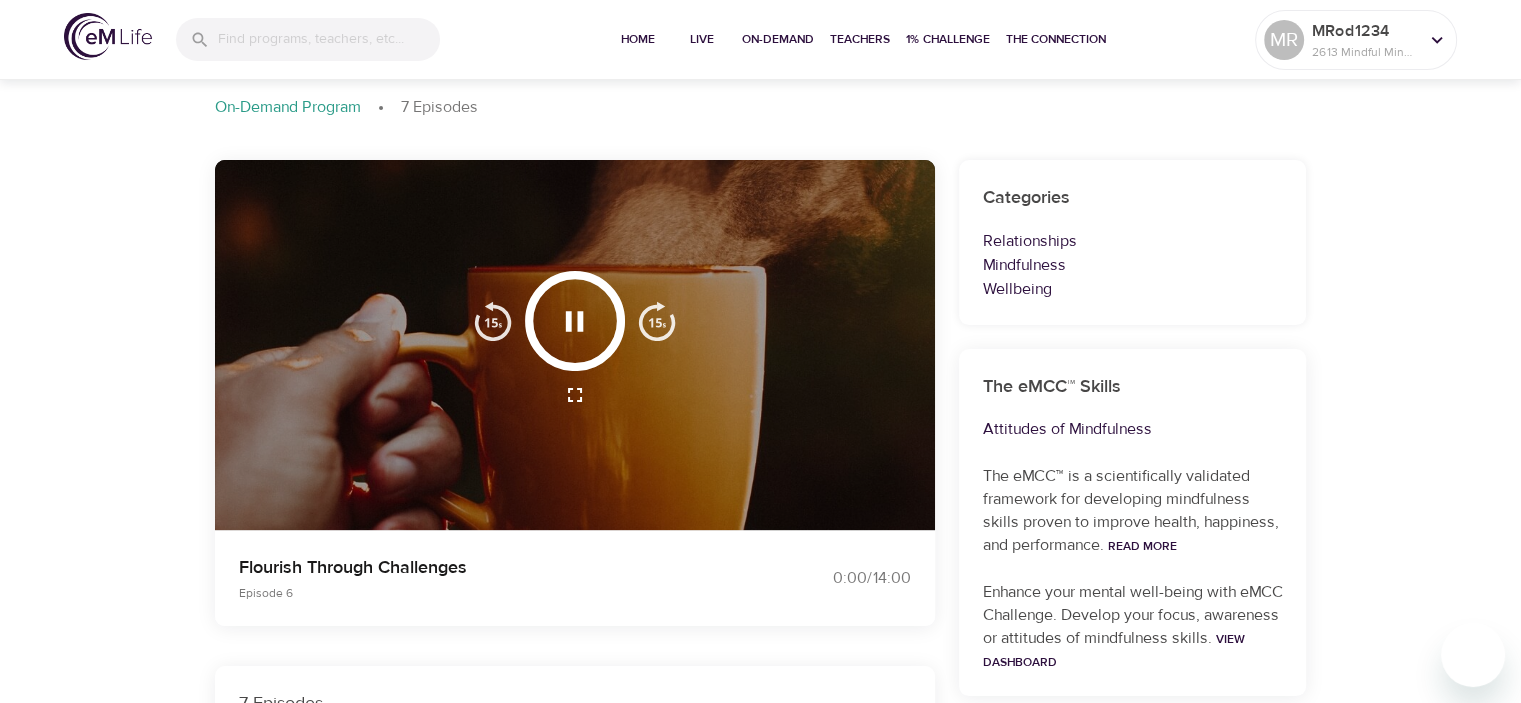 scroll, scrollTop: 100, scrollLeft: 0, axis: vertical 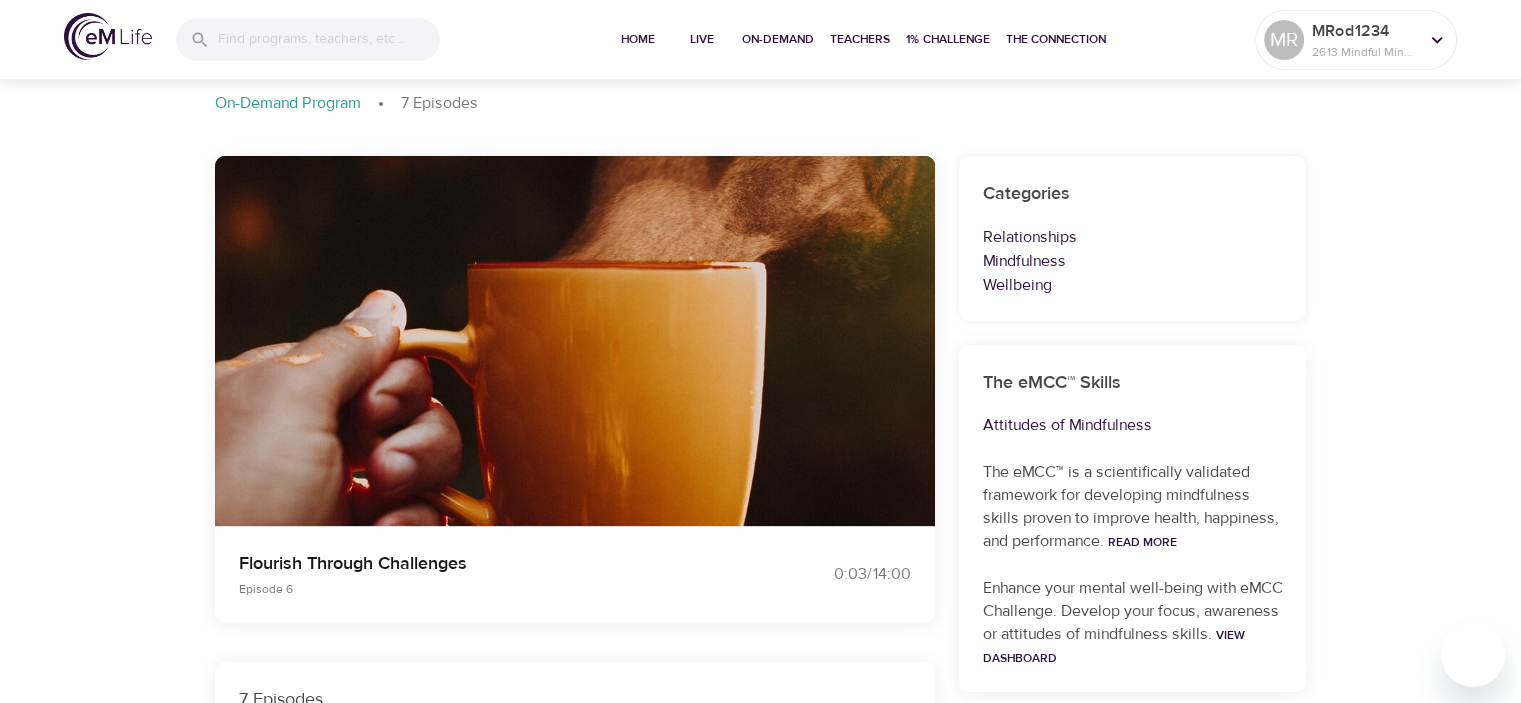 click on "On-Demand Programs Mindful Daily - Recorded Mindful Daily - Recorded On-Demand Program 7 Episodes Flourish Through Challenges Episode 6 0:03  /  14:00 7 Episodes Moderation is Key Episode 1    - 14 minutes Watched Replay Episode Add to Playlist Enjoy The Journey Episode 2    - 14 minutes Watched Replay Episode Add to Playlist Room To Play Episode 3    - 14 minutes Watched Replay Episode Add to Playlist Speak From The Heart Episode 4    - 14 minutes Watched Replay Episode Add to Playlist Mindfulness For Confidence Episode 5    - 14 minutes Watched Replay Episode Add to Playlist Flourish Through Challenges Episode 6    - 14 minutes Watched Now Playing Add to Playlist Wake Up! Episode 7    - 14 minutes Watched Replay Episode Add to Playlist Categories Relationships Mindfulness Wellbeing The eMCC™ Skills Attitudes of Mindfulness The eMCC™ is a scientifically validated framework for developing mindfulness skills proven to improve health, happiness, and performance.   Read More   View Dashboard Related Programs" at bounding box center [760, 998] 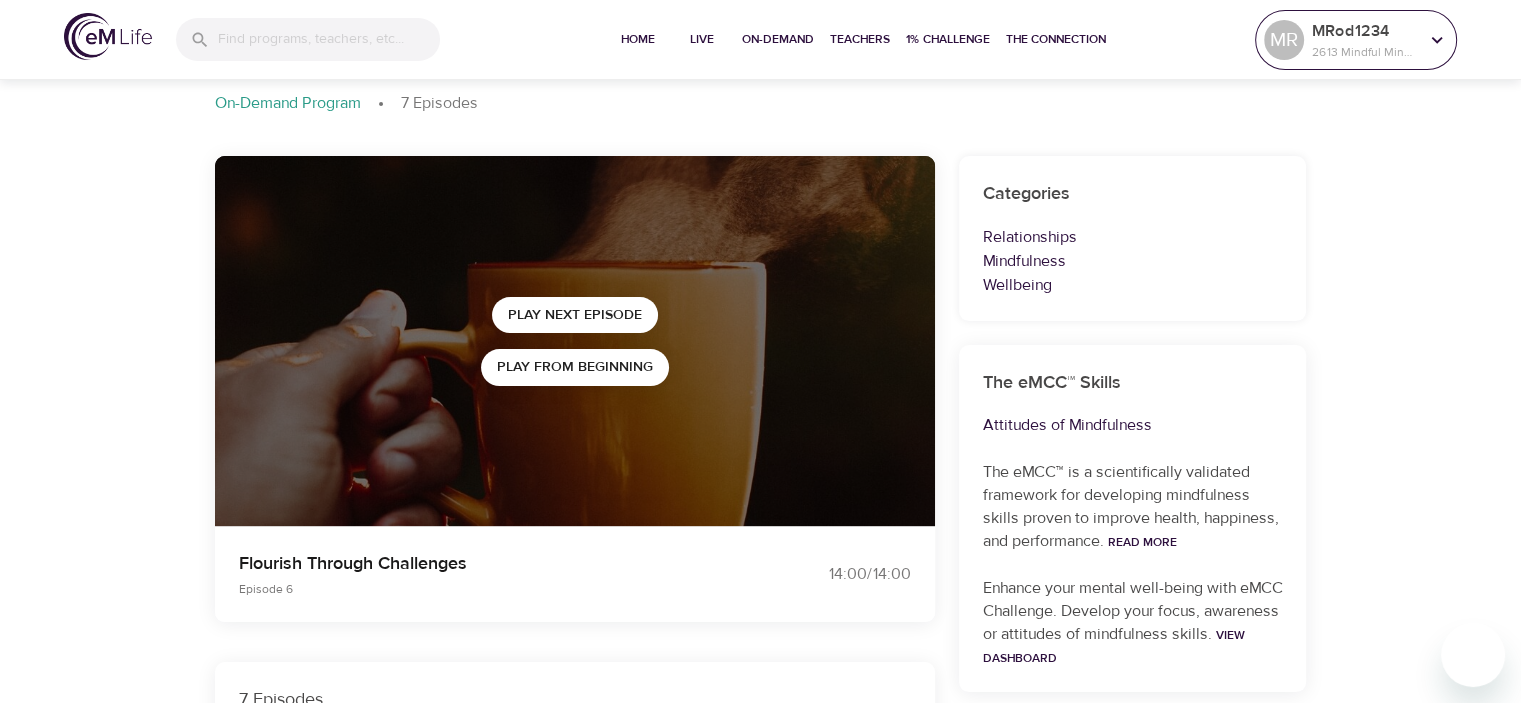 click on "MRod1234" at bounding box center [1365, 31] 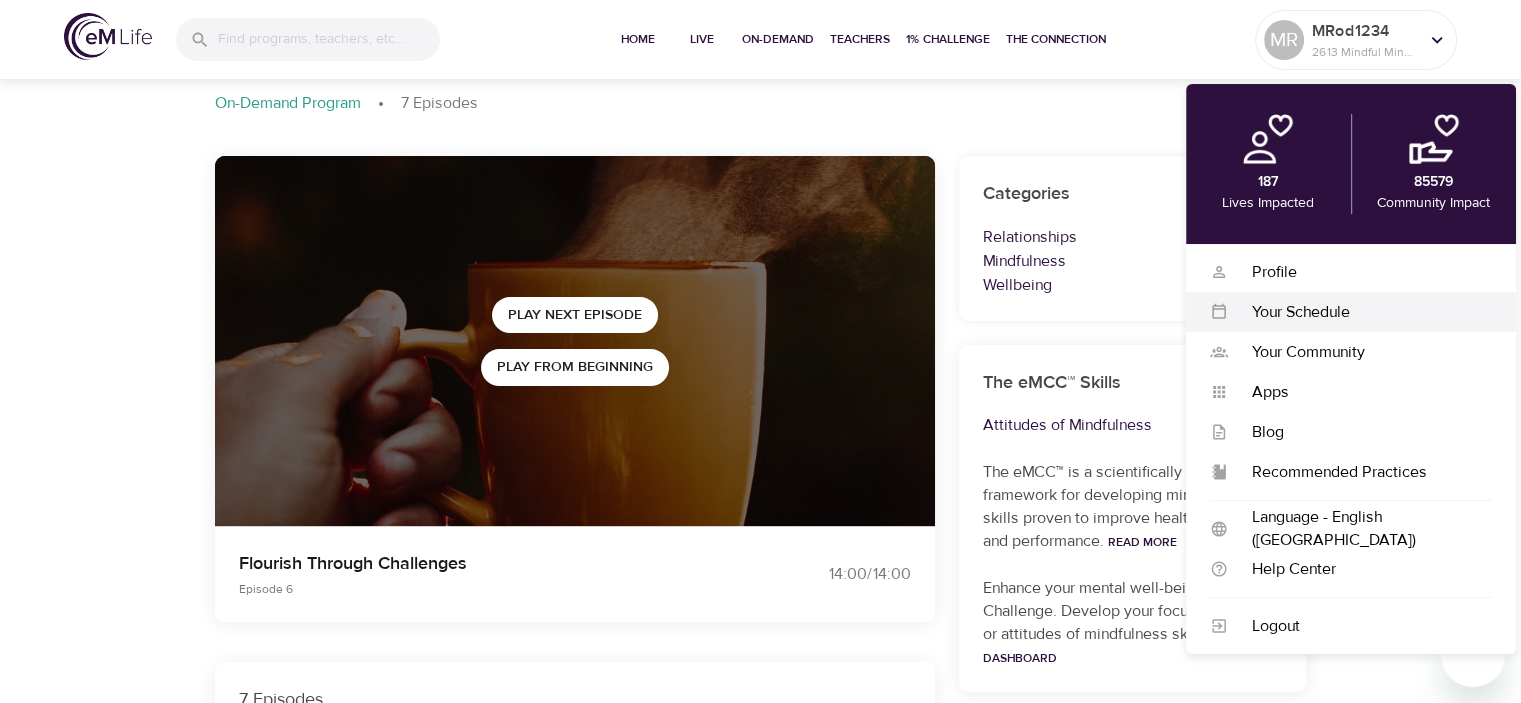 click on "Your Schedule" at bounding box center [1360, 312] 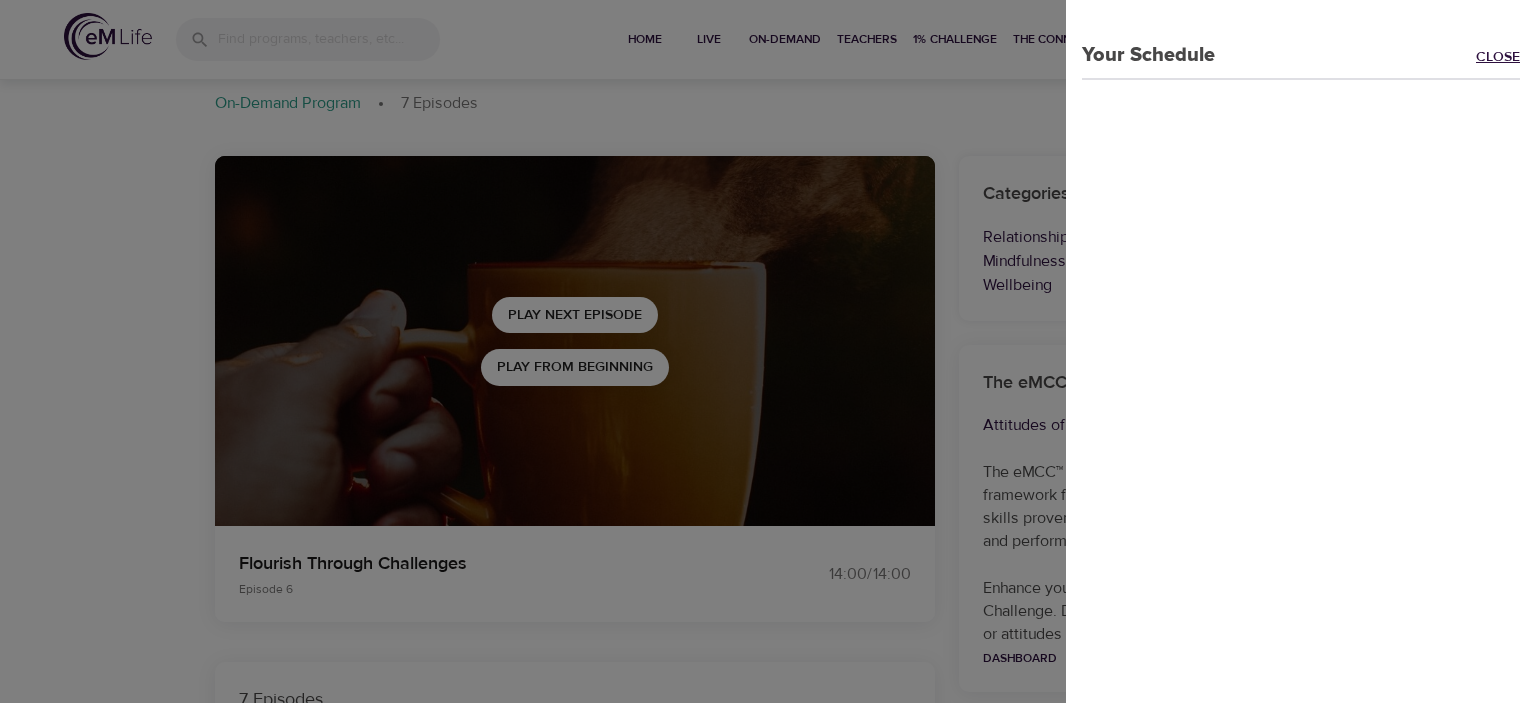 click on "Close" at bounding box center (1506, 58) 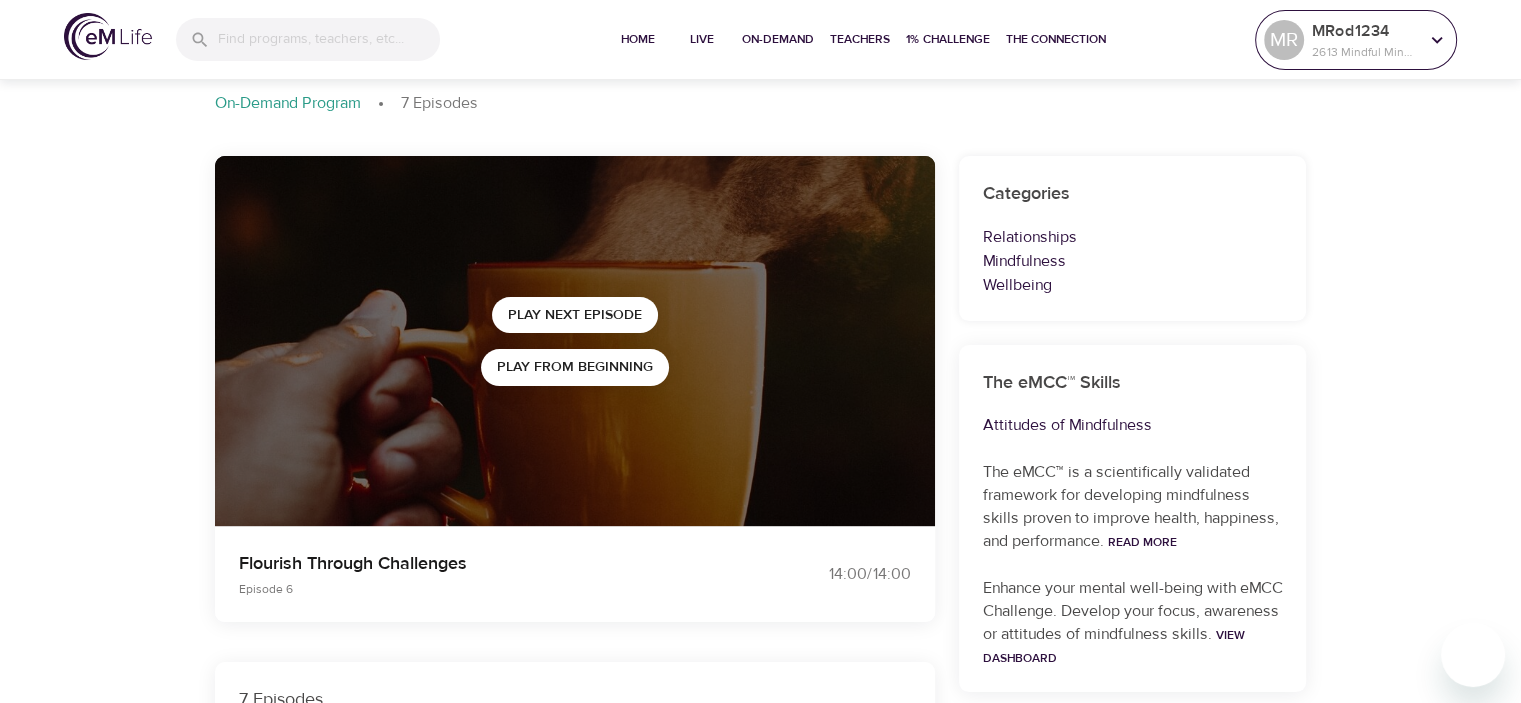 click on "2613 Mindful Minutes" at bounding box center [1365, 52] 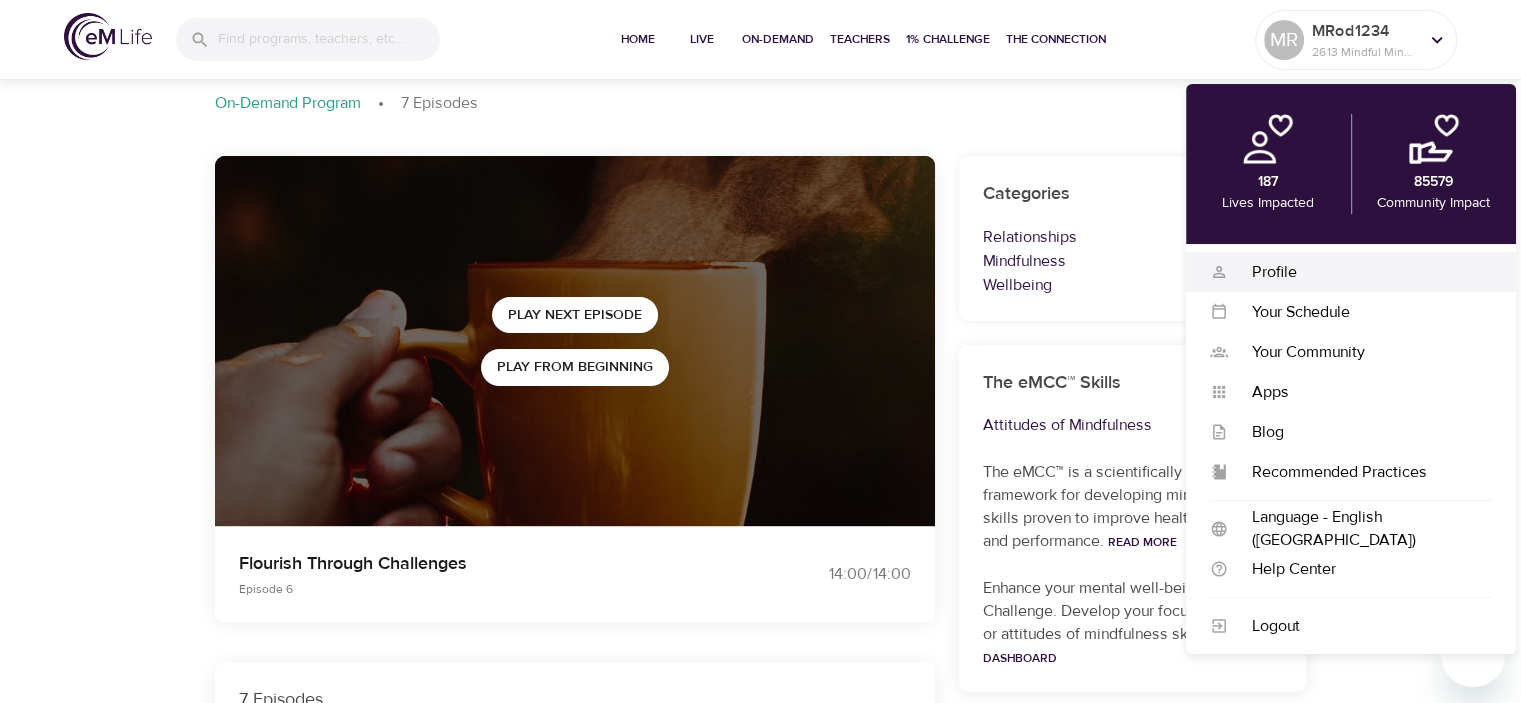 click on "Profile" at bounding box center [1360, 272] 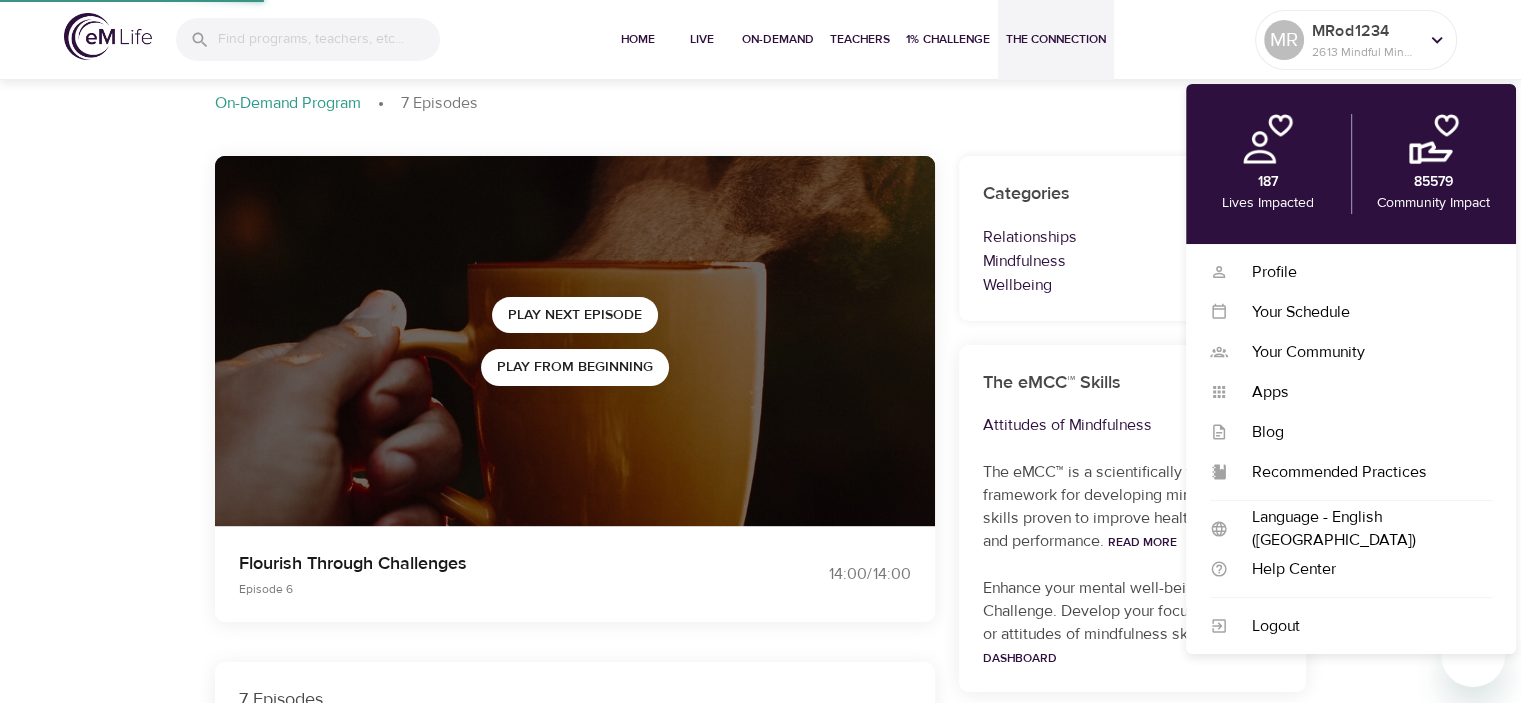 select on "10" 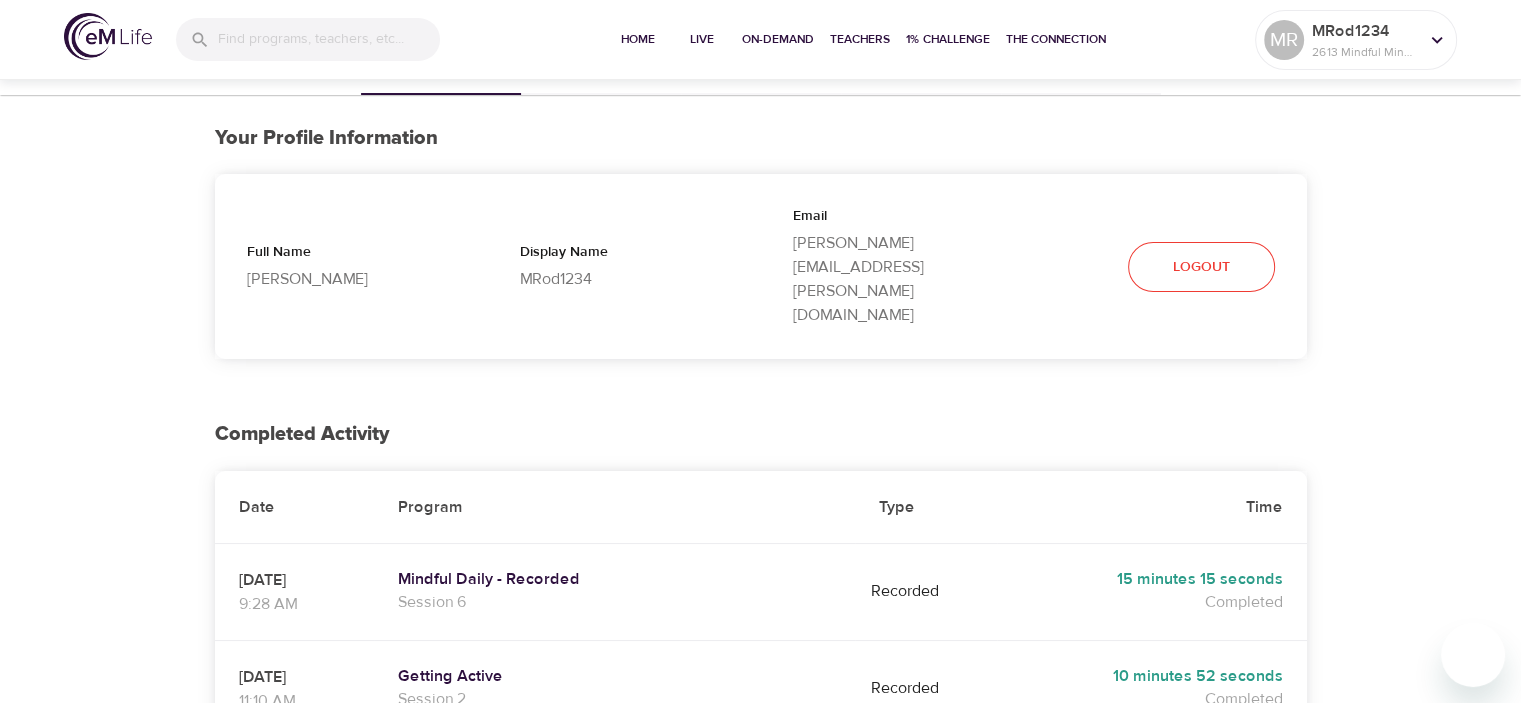 scroll, scrollTop: 0, scrollLeft: 0, axis: both 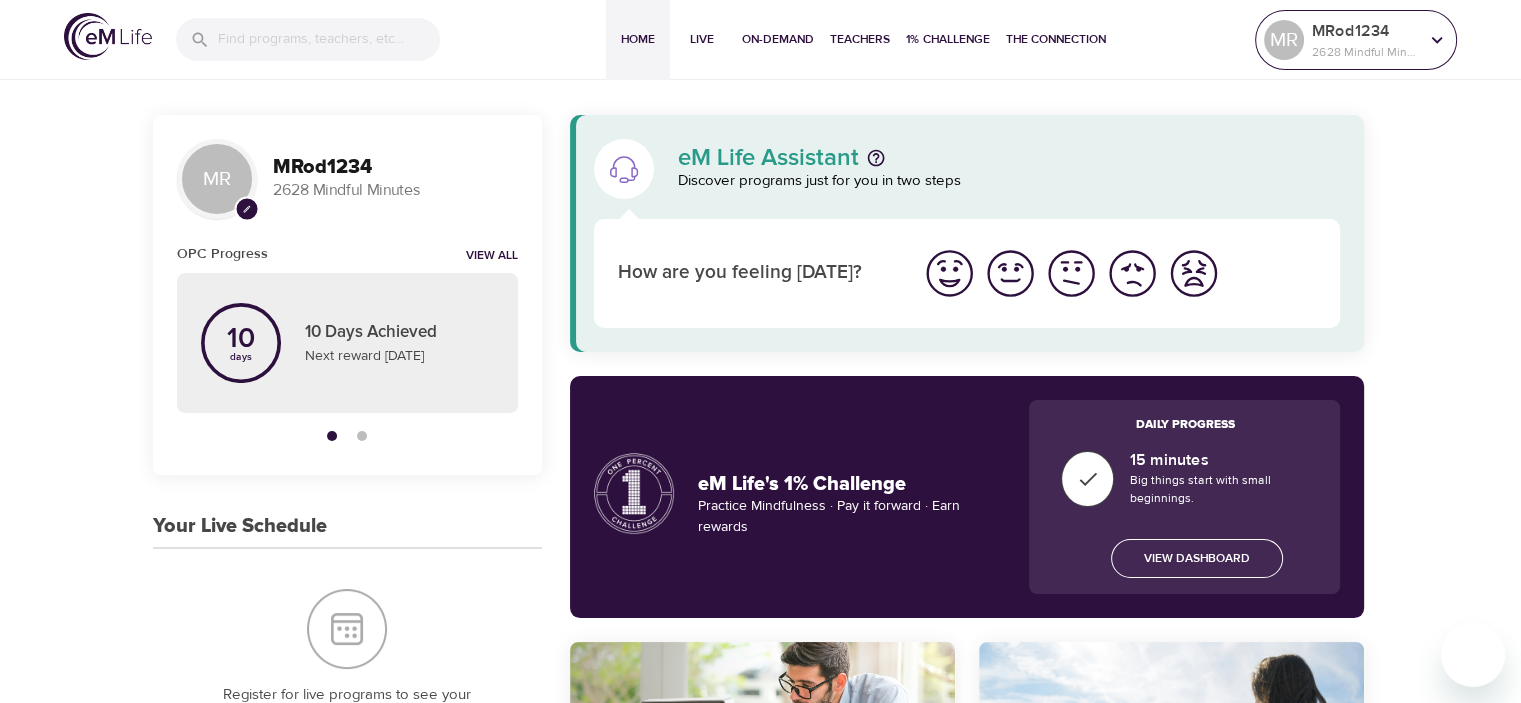 drag, startPoint x: 1375, startPoint y: 49, endPoint x: 1361, endPoint y: 59, distance: 17.20465 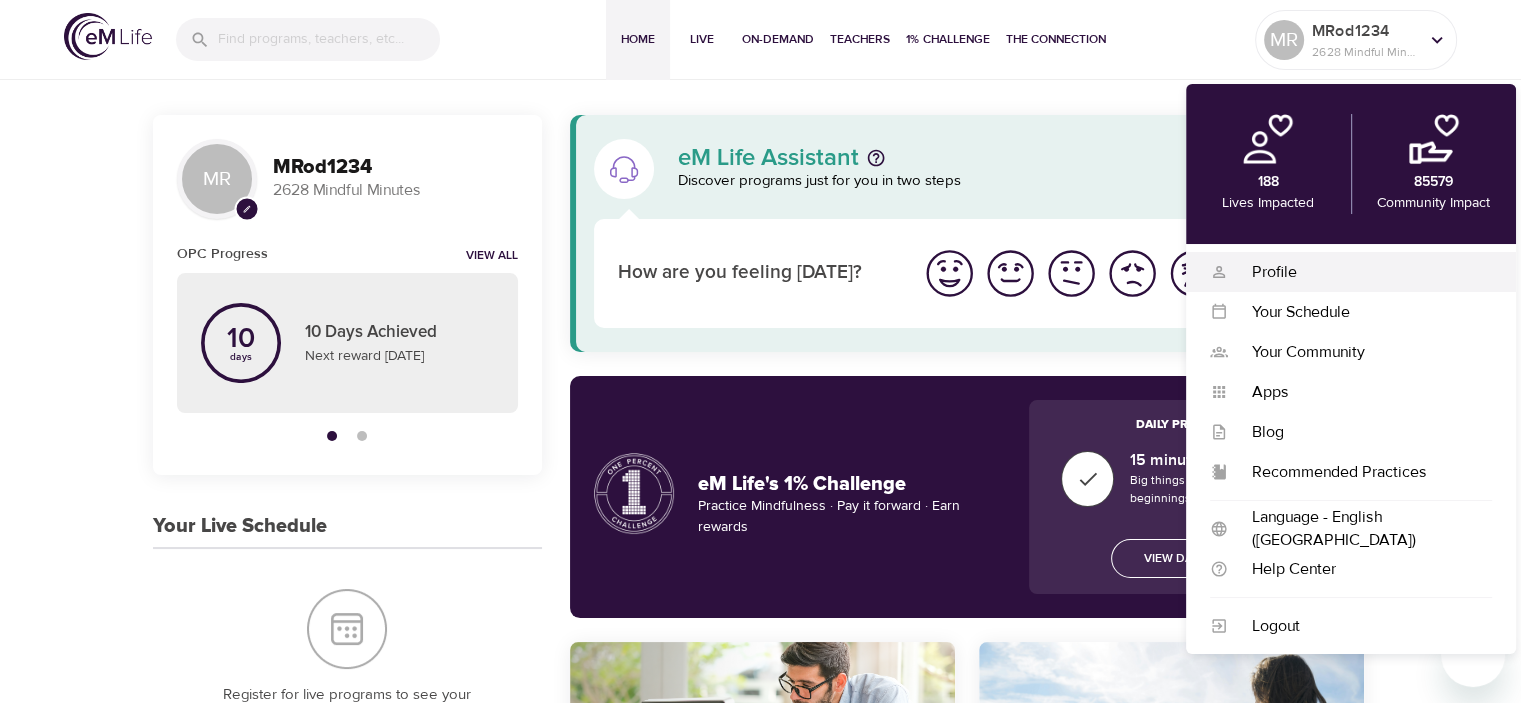 click on "Profile" at bounding box center [1360, 272] 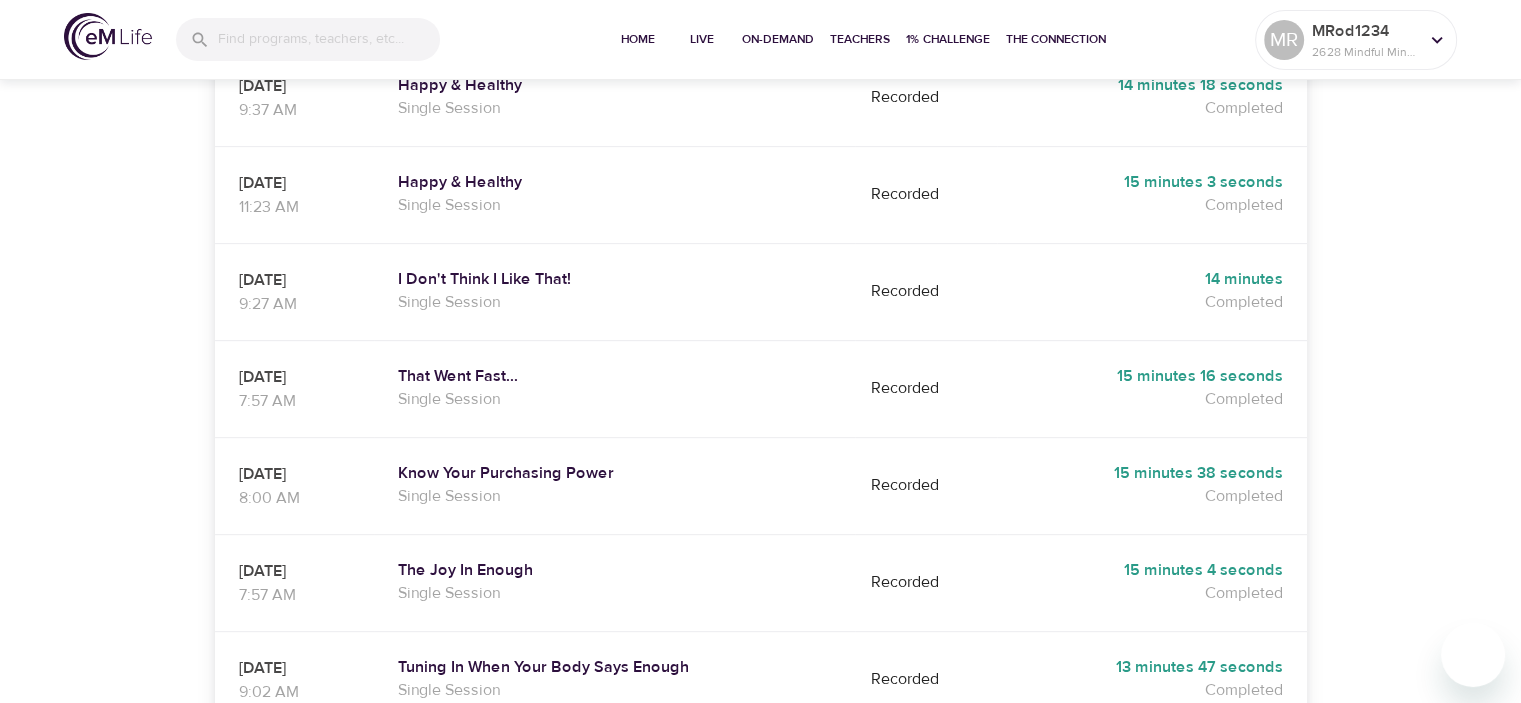 scroll, scrollTop: 1007, scrollLeft: 0, axis: vertical 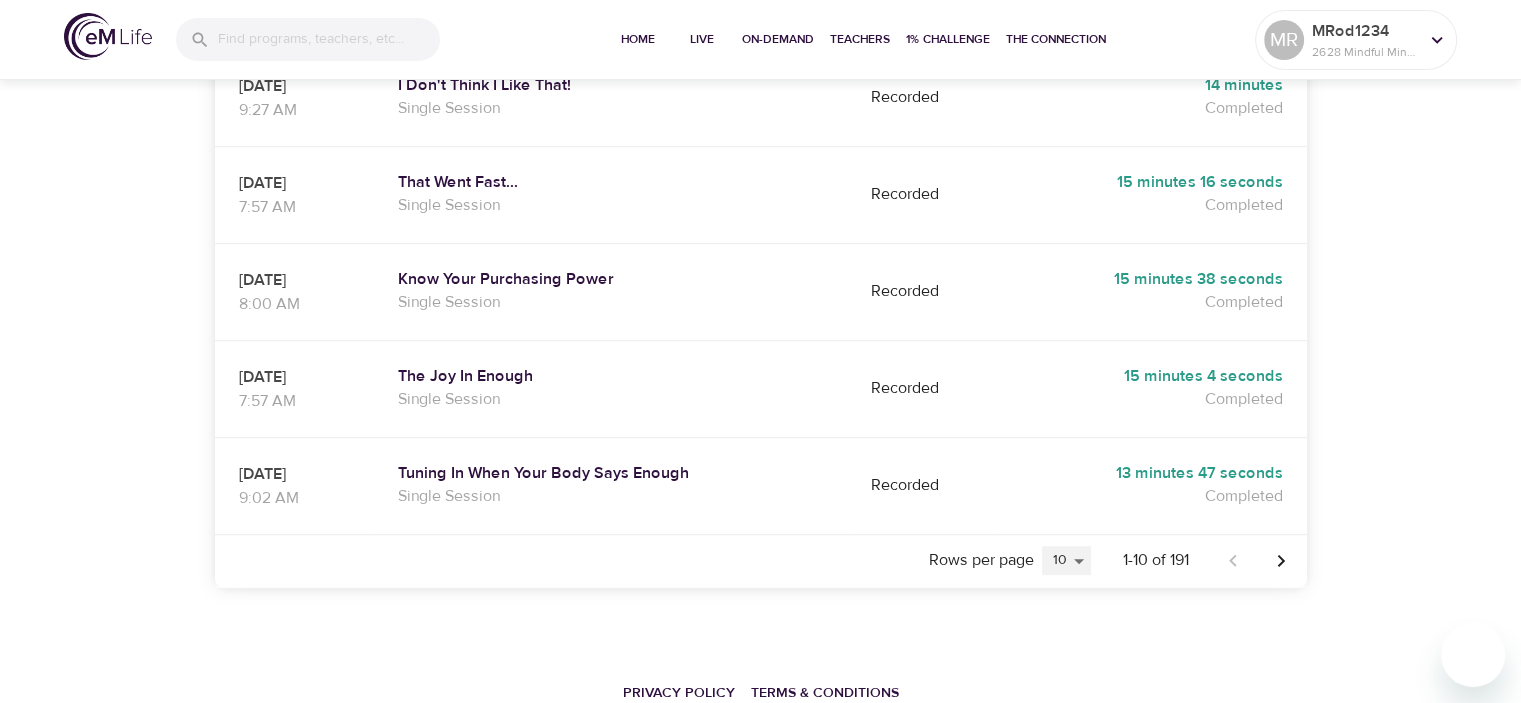 click on "5 10 25 20" at bounding box center (1066, 561) 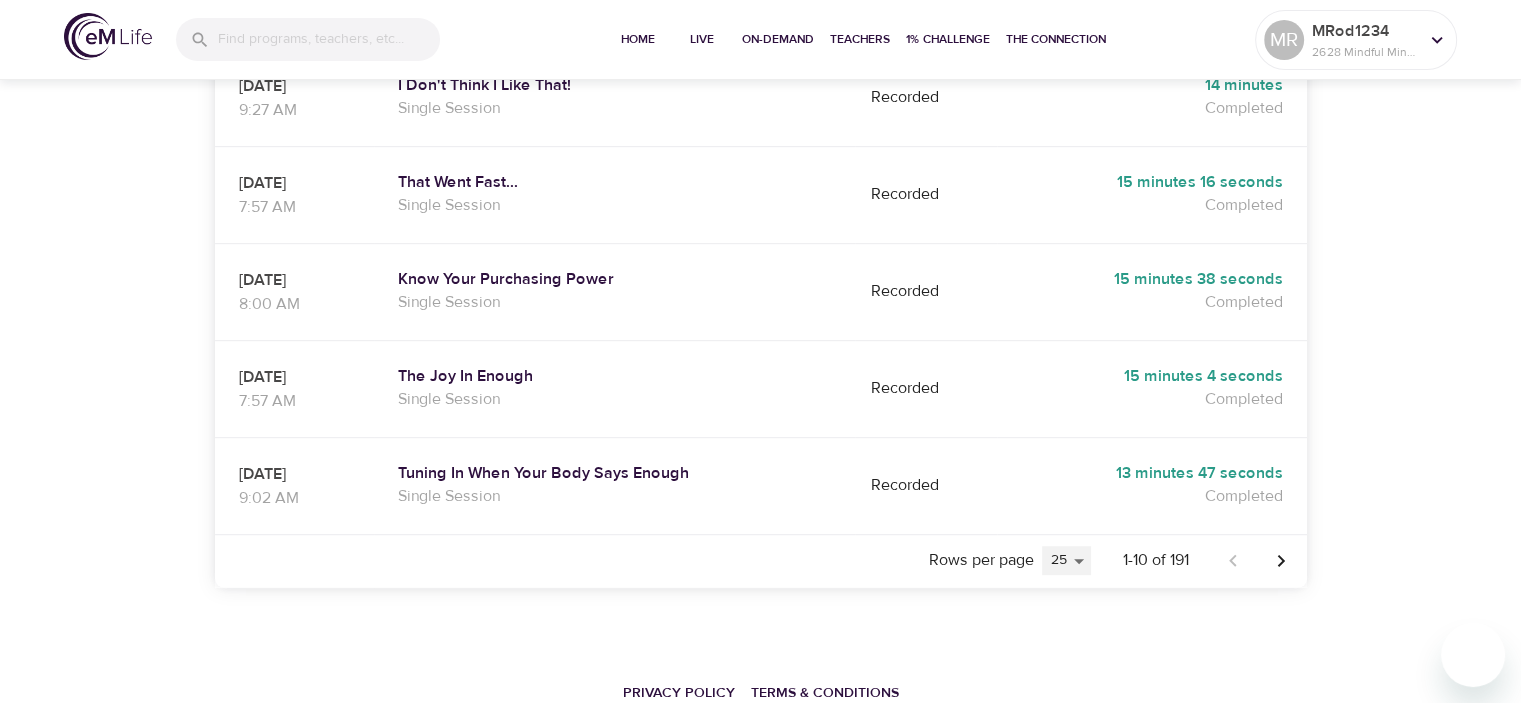 click on "5 10 25 20" at bounding box center (1066, 561) 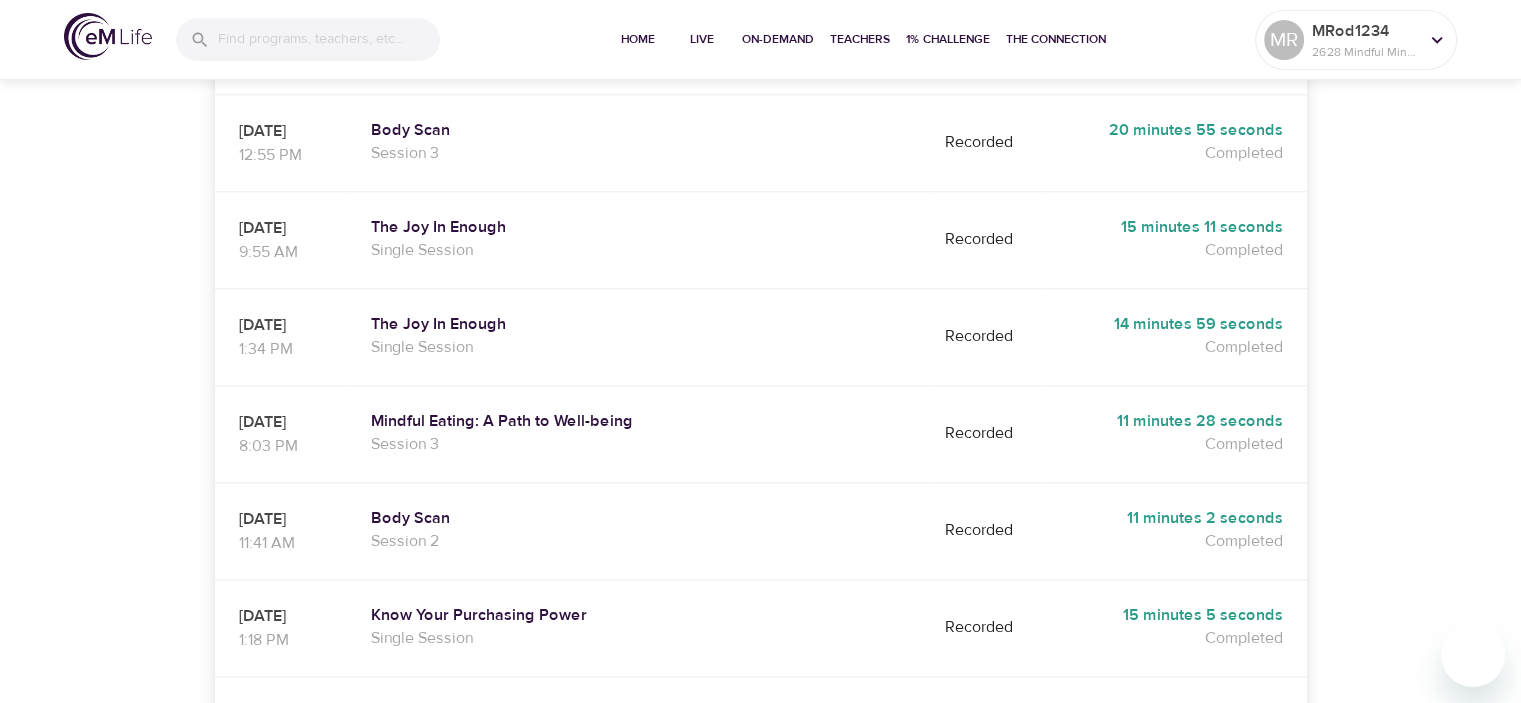 scroll, scrollTop: 2007, scrollLeft: 0, axis: vertical 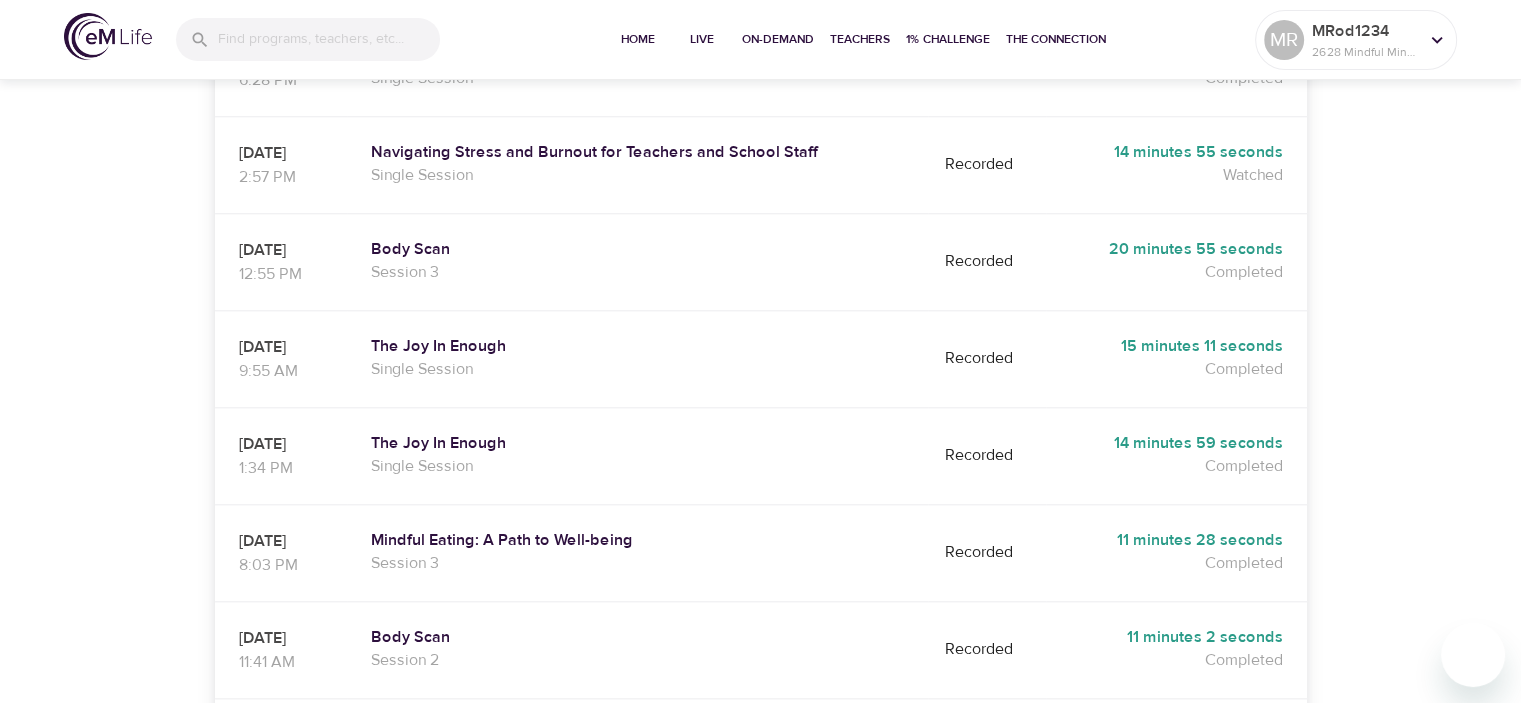 drag, startPoint x: 242, startPoint y: 461, endPoint x: 349, endPoint y: 463, distance: 107.01869 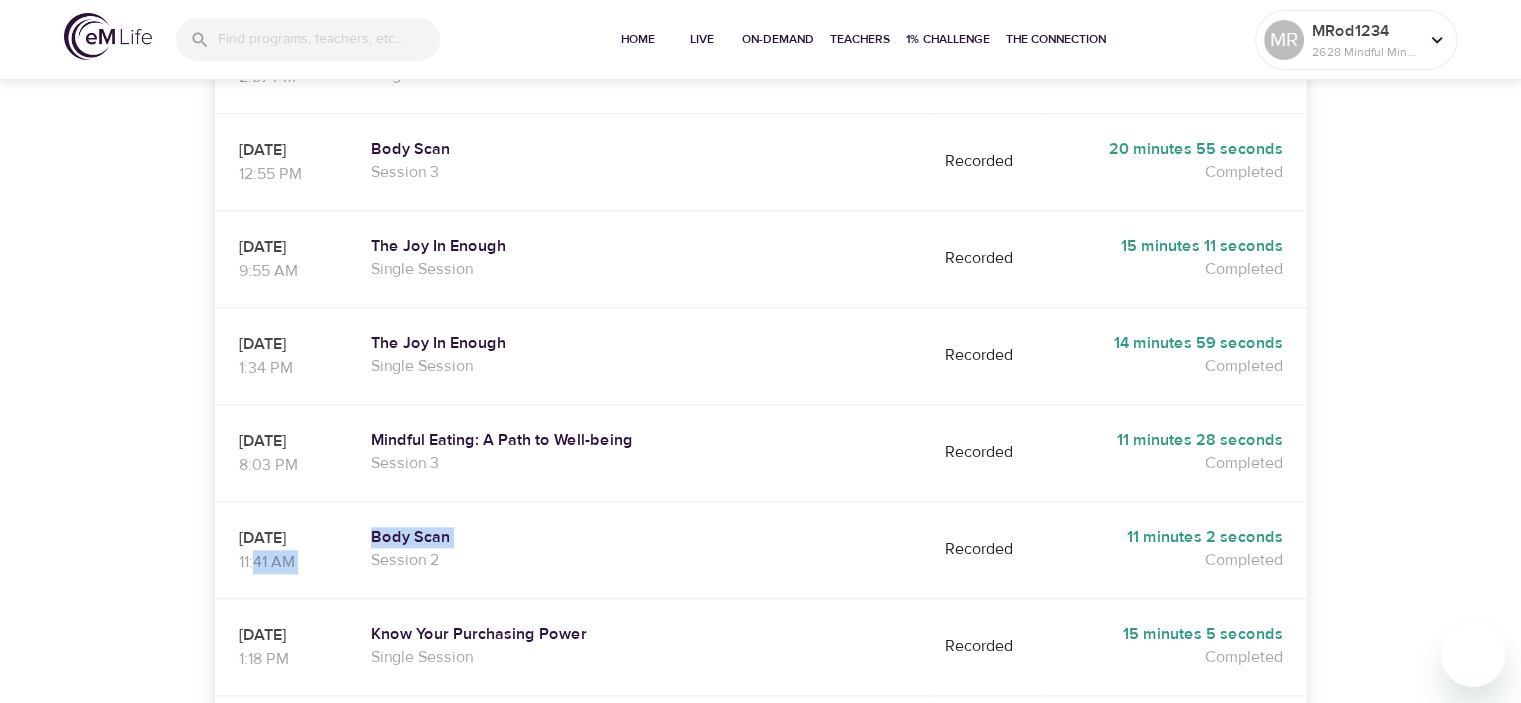 drag, startPoint x: 254, startPoint y: 475, endPoint x: 392, endPoint y: 475, distance: 138 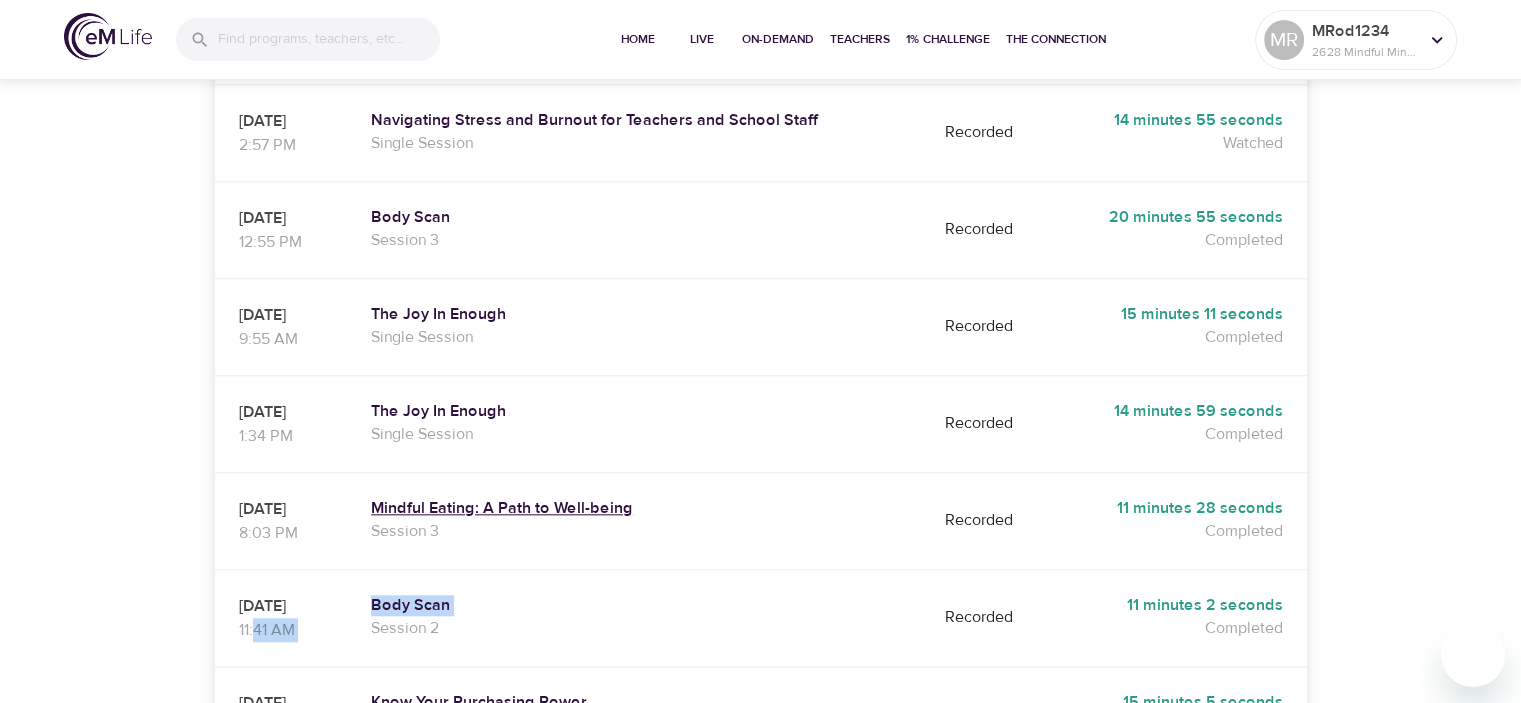 scroll, scrollTop: 1907, scrollLeft: 0, axis: vertical 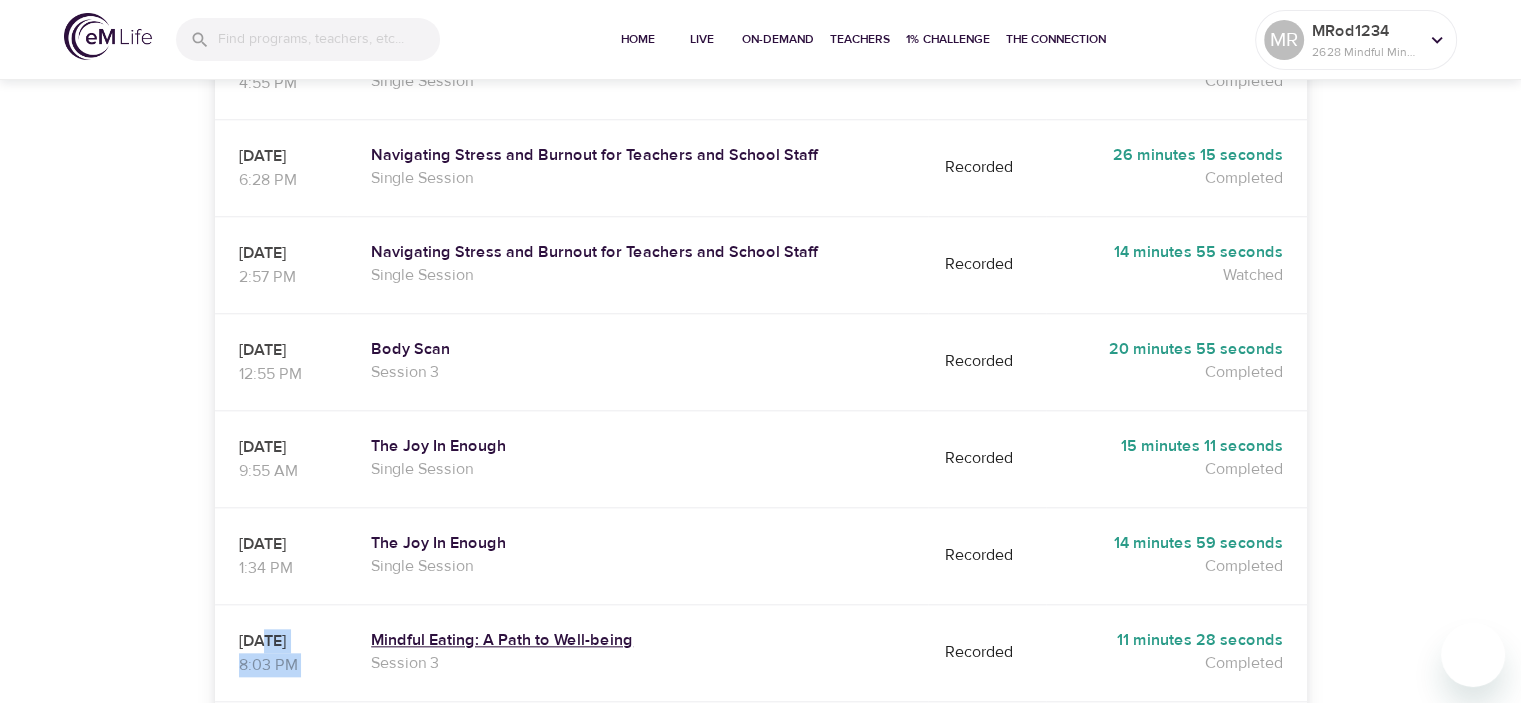 drag, startPoint x: 371, startPoint y: 560, endPoint x: 404, endPoint y: 559, distance: 33.01515 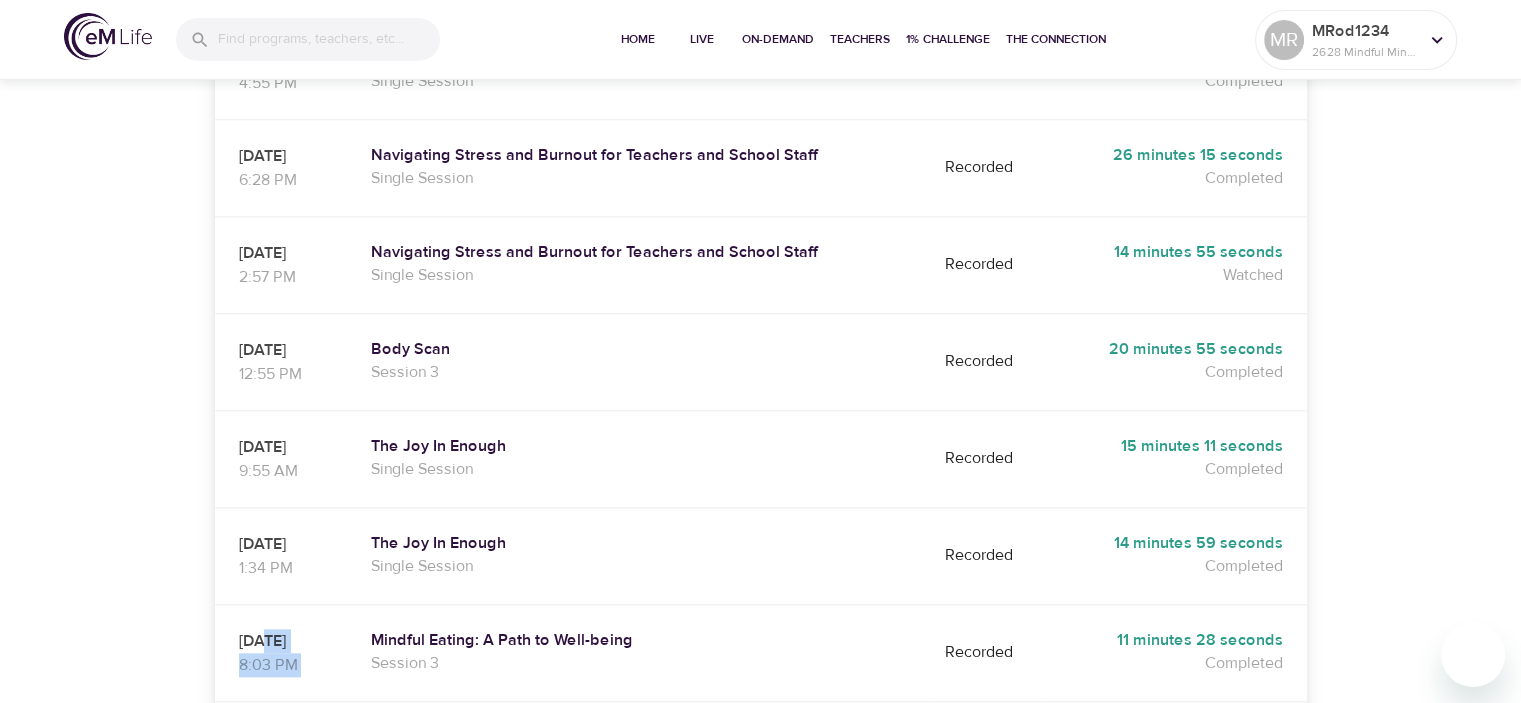 drag, startPoint x: 346, startPoint y: 453, endPoint x: 362, endPoint y: 453, distance: 16 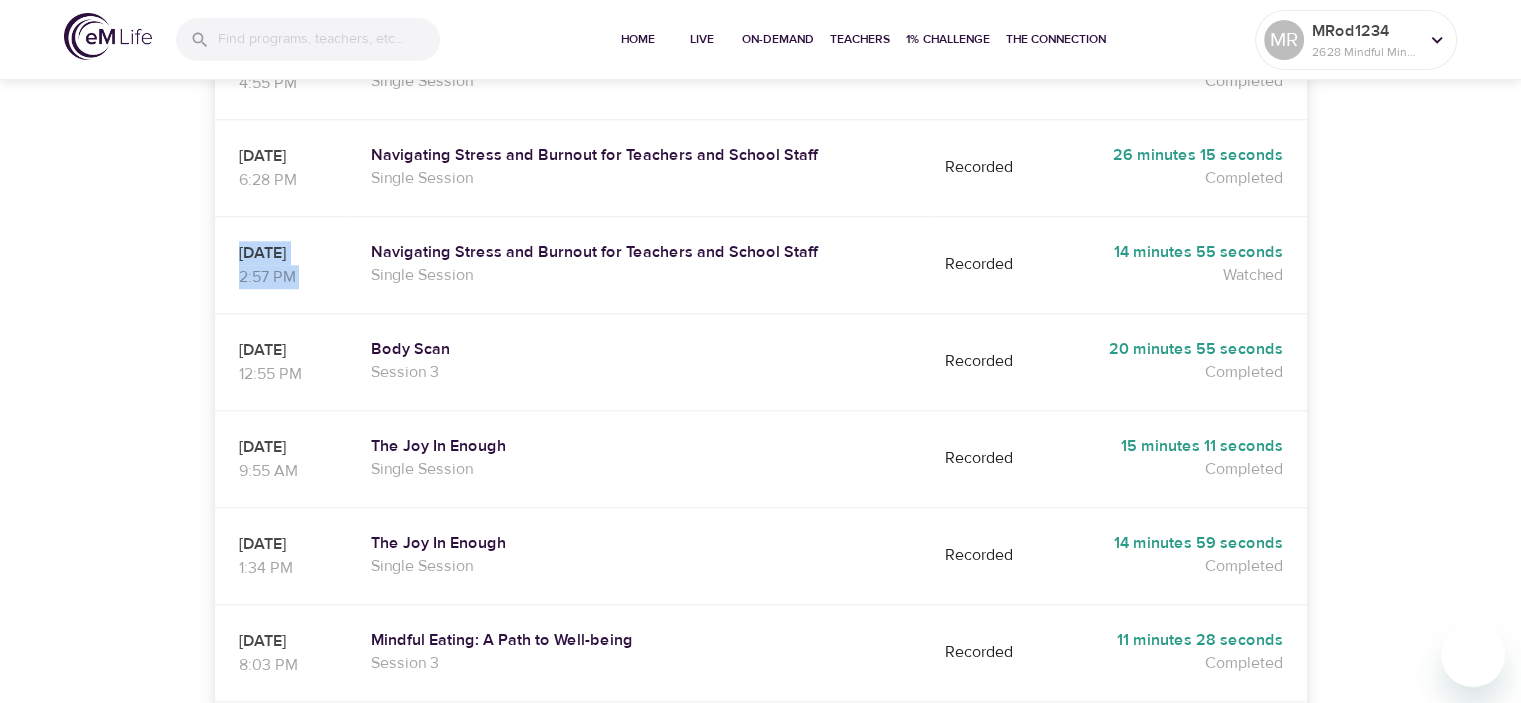 drag, startPoint x: 217, startPoint y: 159, endPoint x: 400, endPoint y: 159, distance: 183 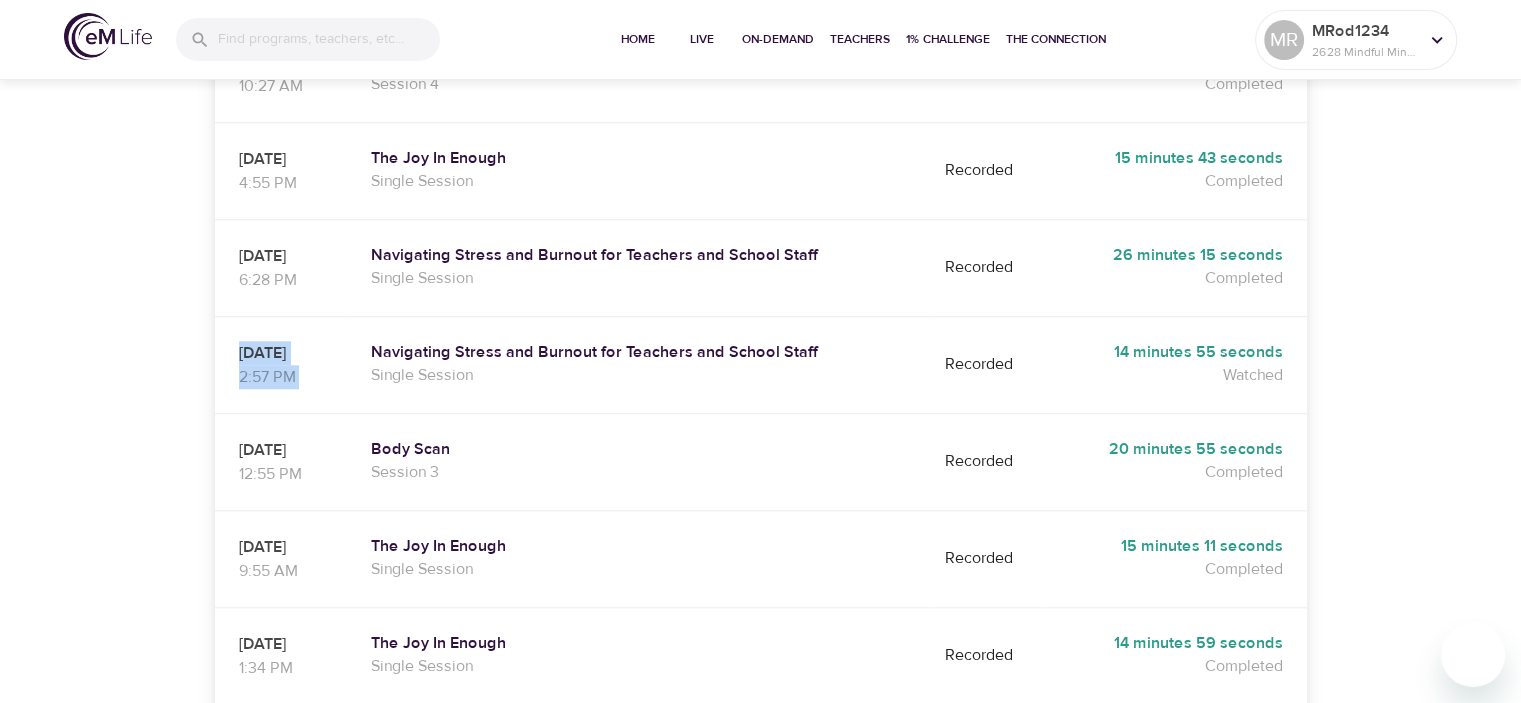 scroll, scrollTop: 1707, scrollLeft: 0, axis: vertical 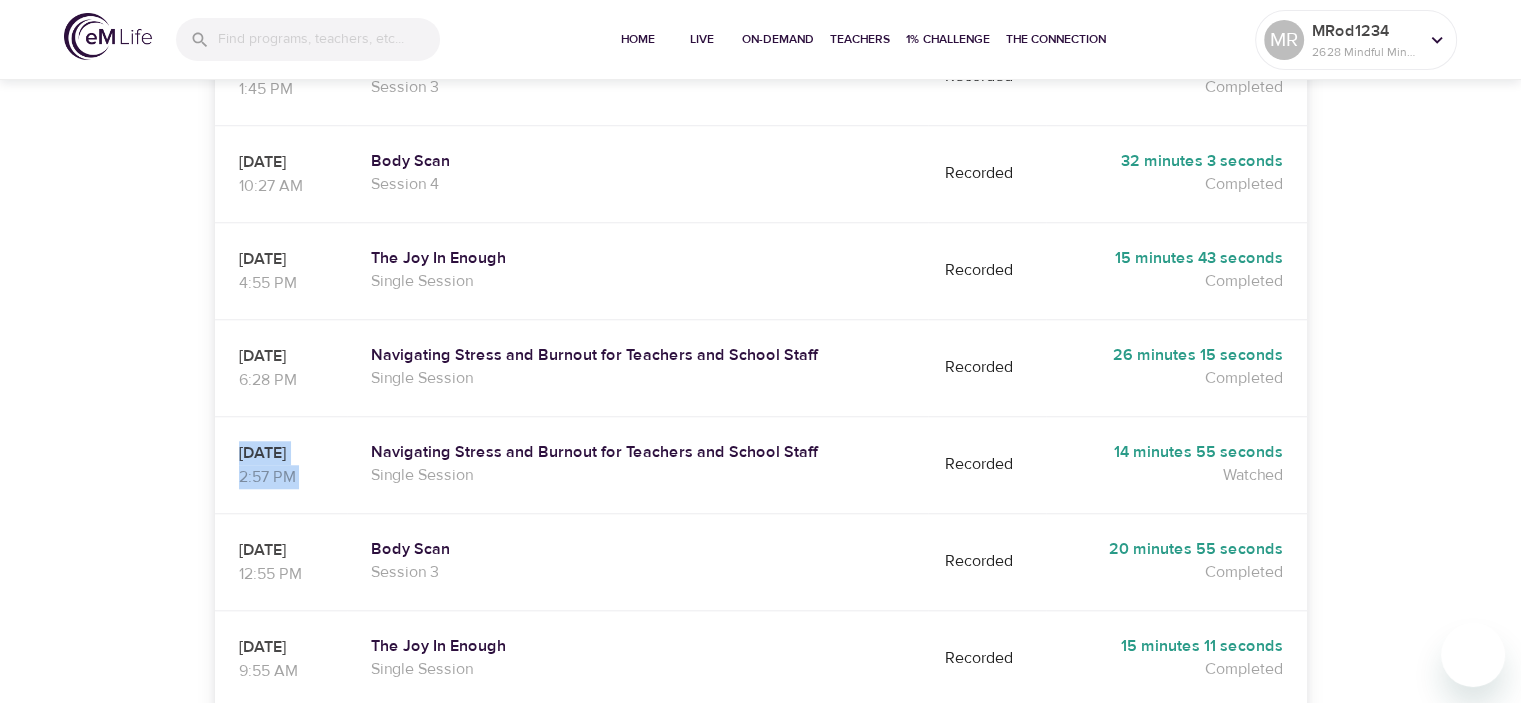 drag, startPoint x: 354, startPoint y: 279, endPoint x: 368, endPoint y: 275, distance: 14.56022 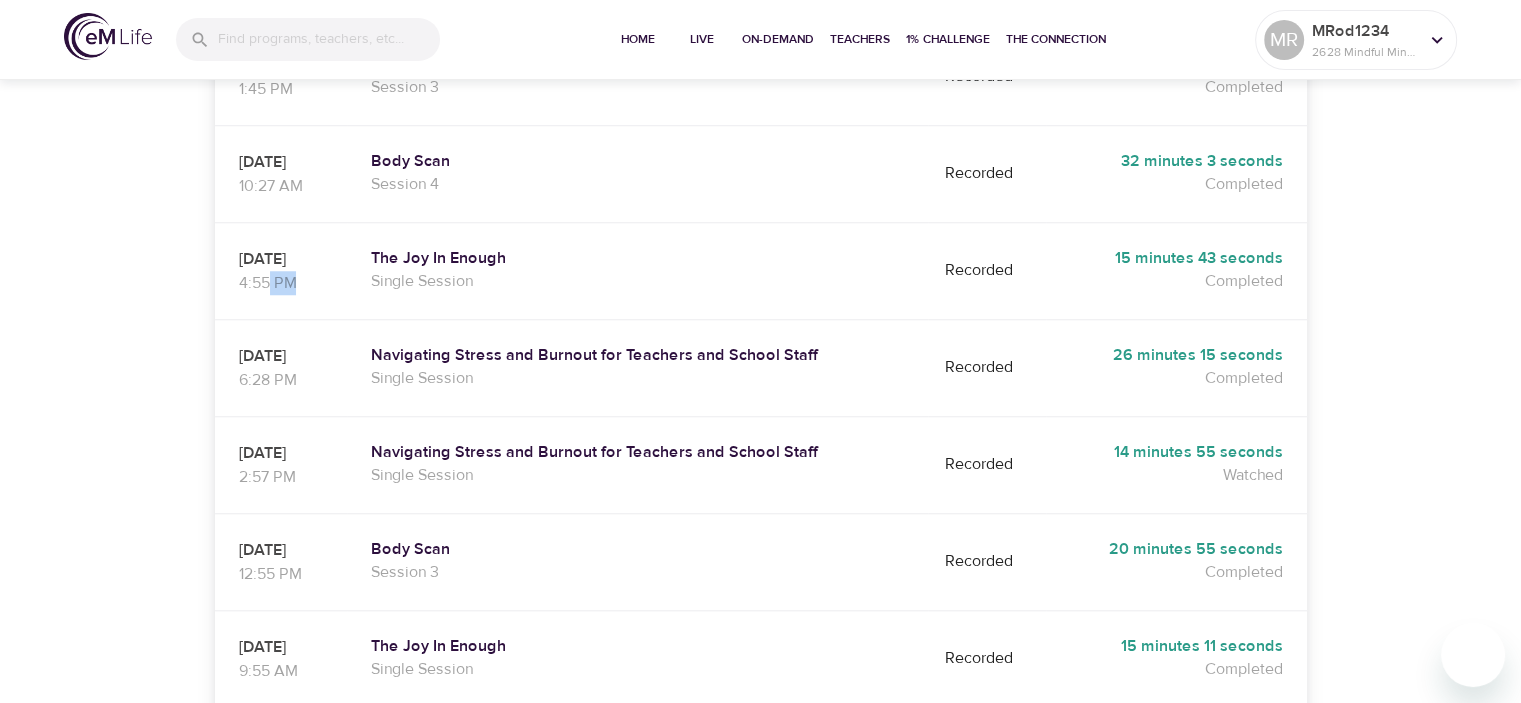 drag, startPoint x: 270, startPoint y: 200, endPoint x: 383, endPoint y: 195, distance: 113.110565 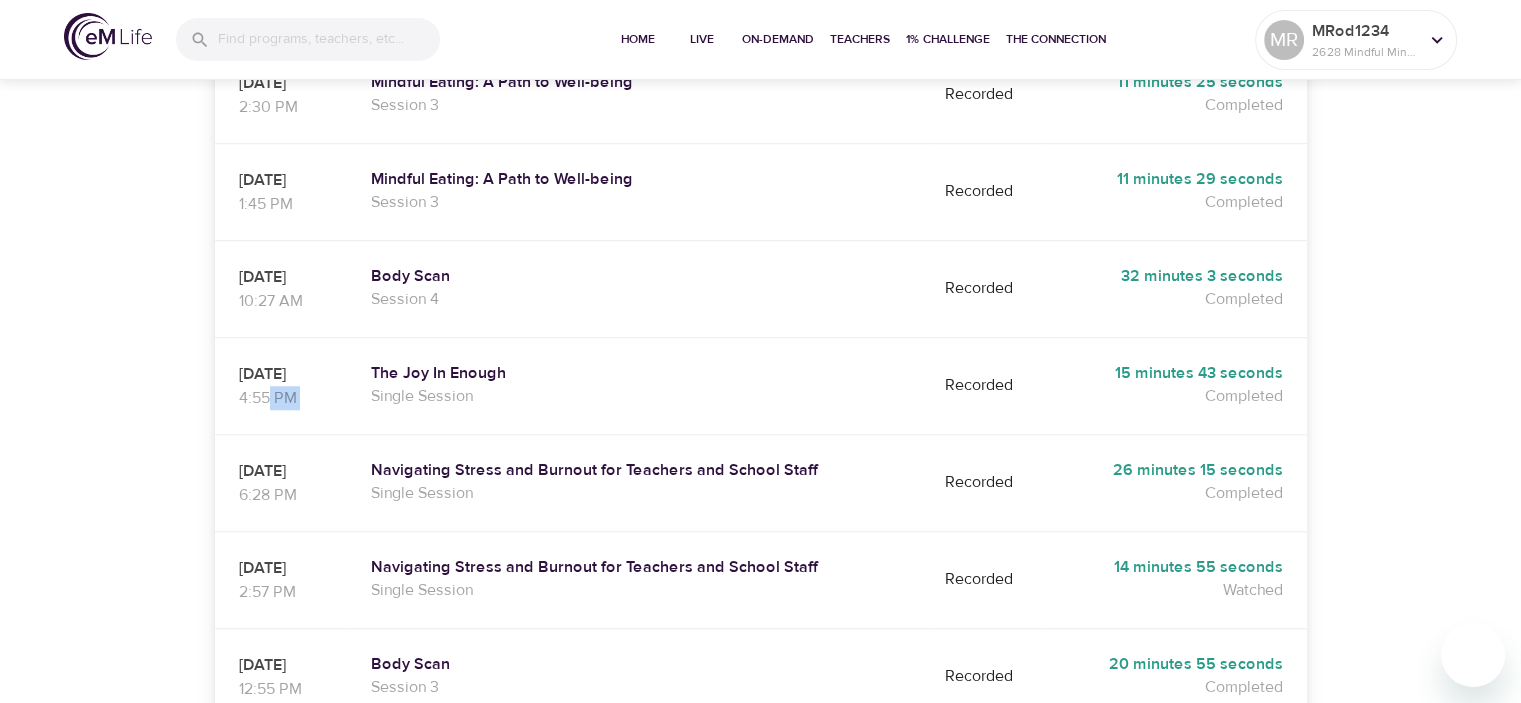 scroll, scrollTop: 1507, scrollLeft: 0, axis: vertical 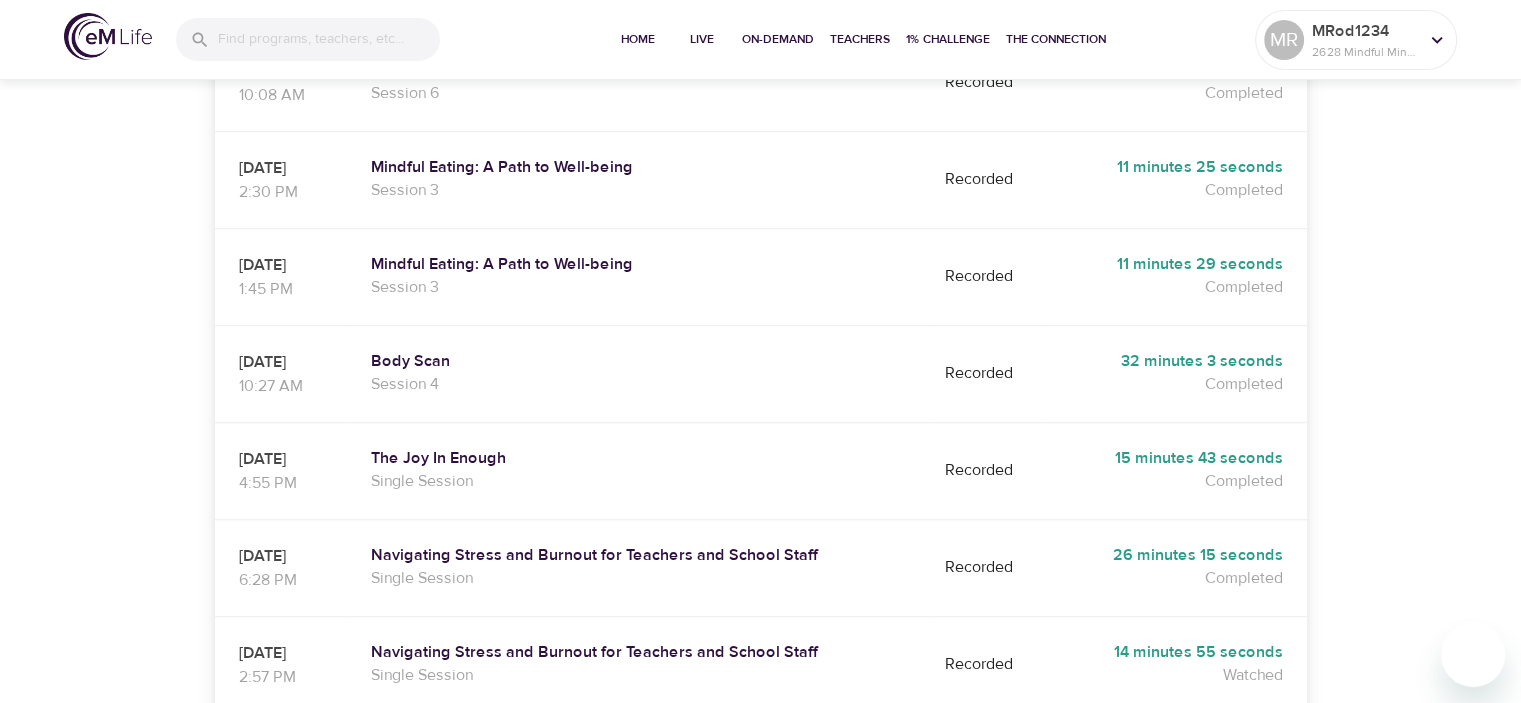 click on "01/22/2025 10:27 AM" at bounding box center [281, 373] 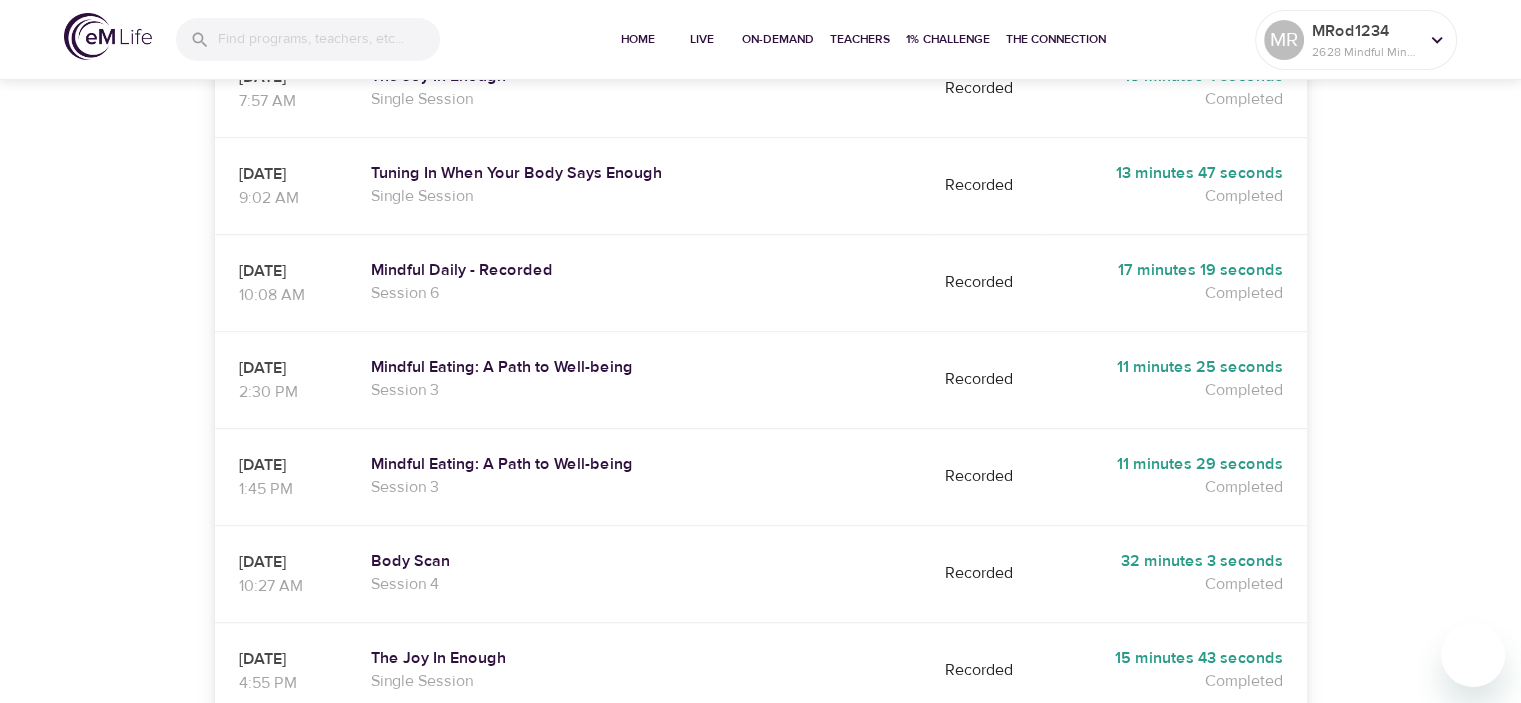 scroll, scrollTop: 1207, scrollLeft: 0, axis: vertical 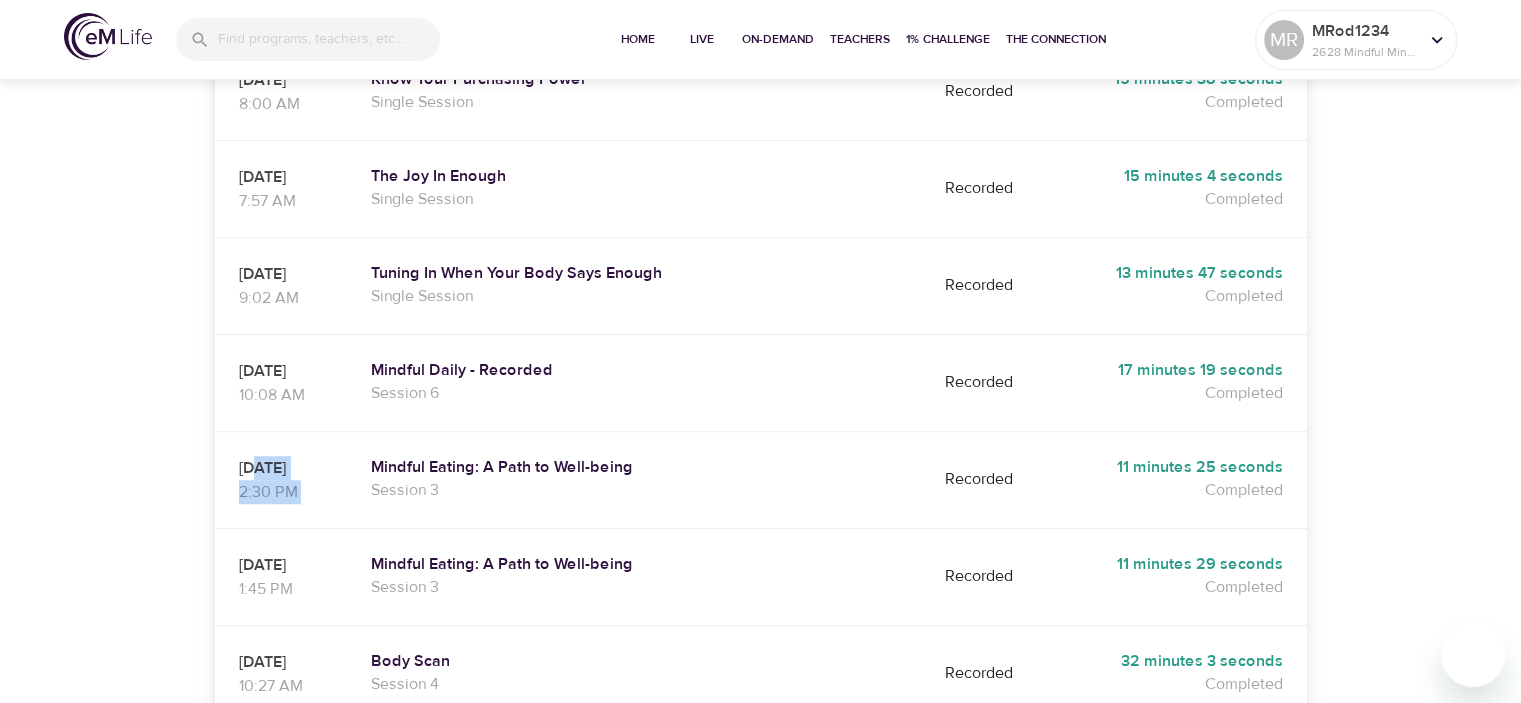 click on "04/10/2025 2:30 PM Mindful Eating: A Path to Well-being Session 3 Recorded 11 minutes 25 seconds Completed" at bounding box center [761, 479] 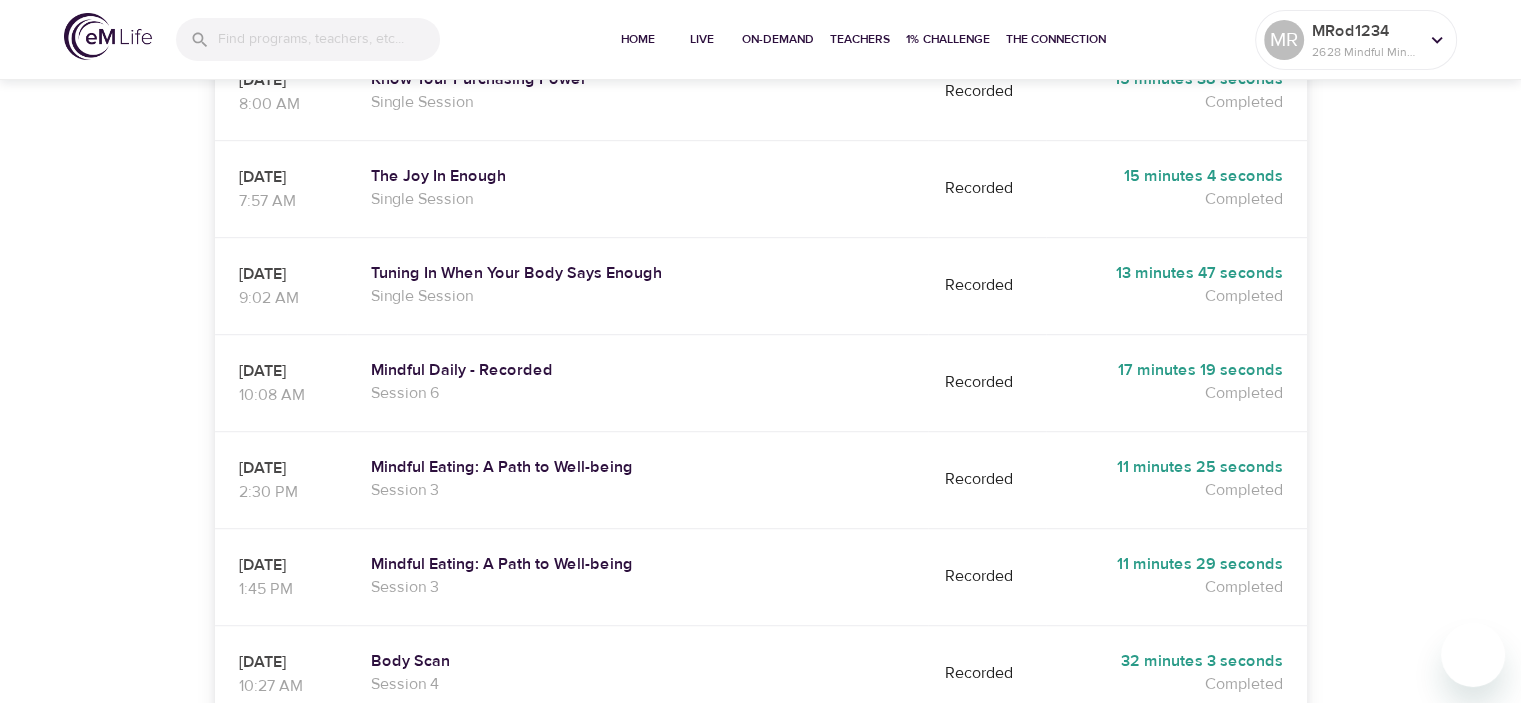 drag, startPoint x: 261, startPoint y: 299, endPoint x: 324, endPoint y: 271, distance: 68.942 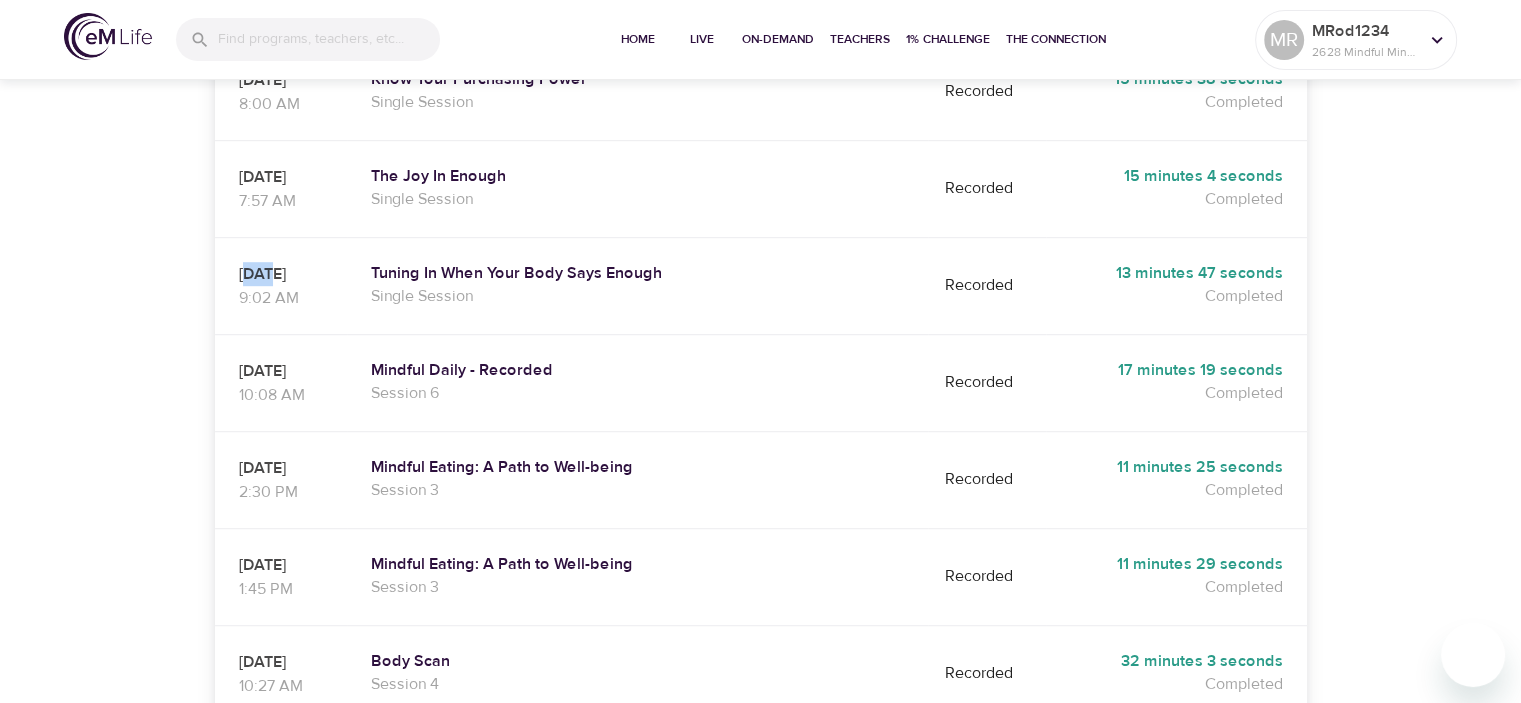 drag, startPoint x: 249, startPoint y: 195, endPoint x: 316, endPoint y: 196, distance: 67.00746 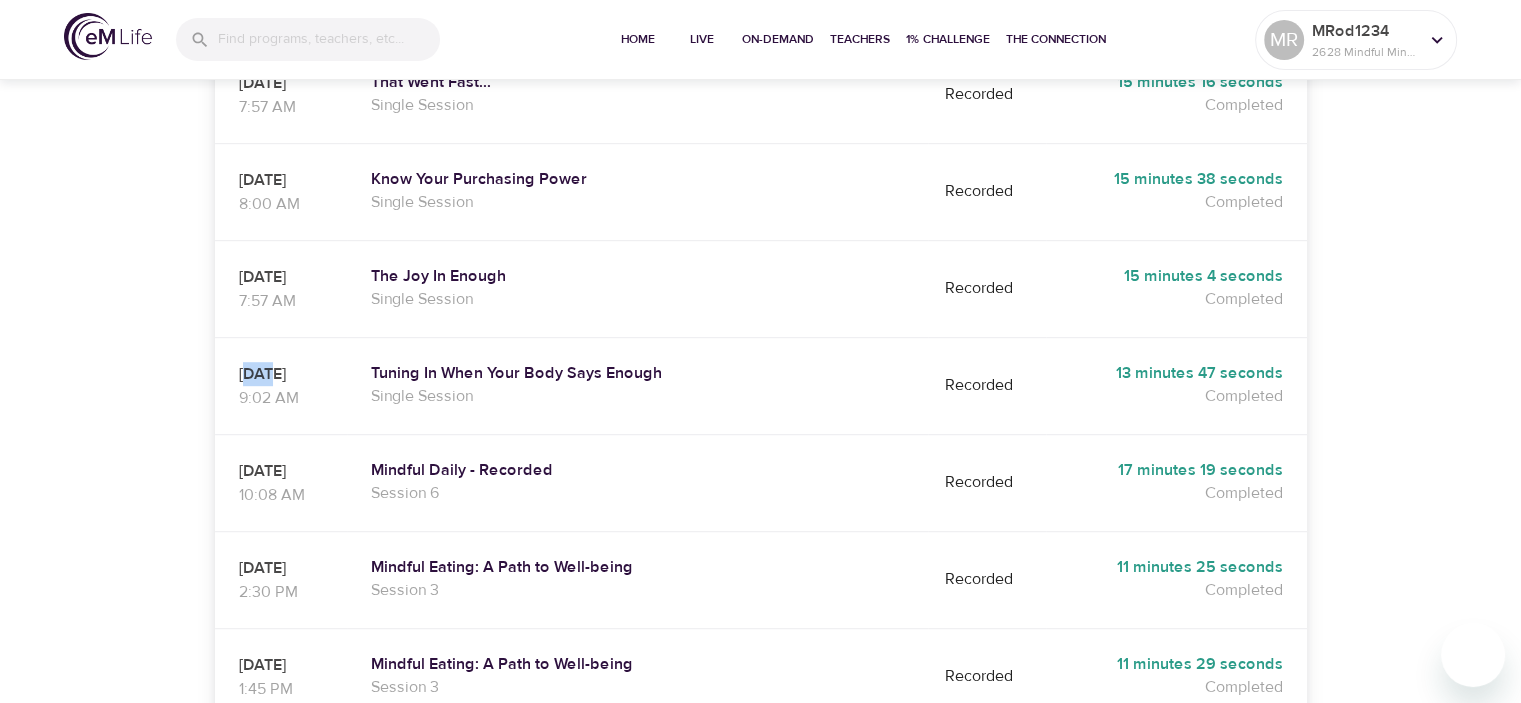 click on "04/16/2025" at bounding box center (281, 277) 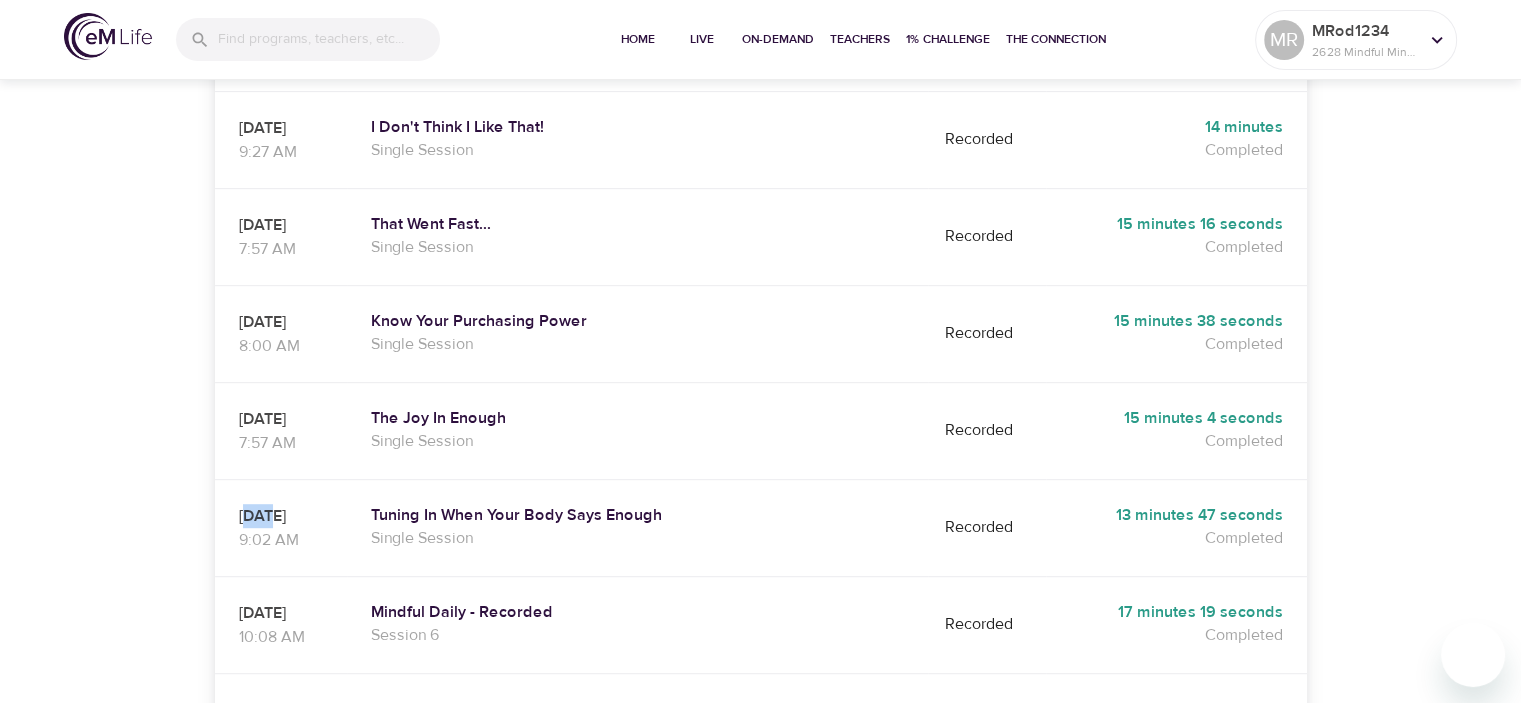 scroll, scrollTop: 907, scrollLeft: 0, axis: vertical 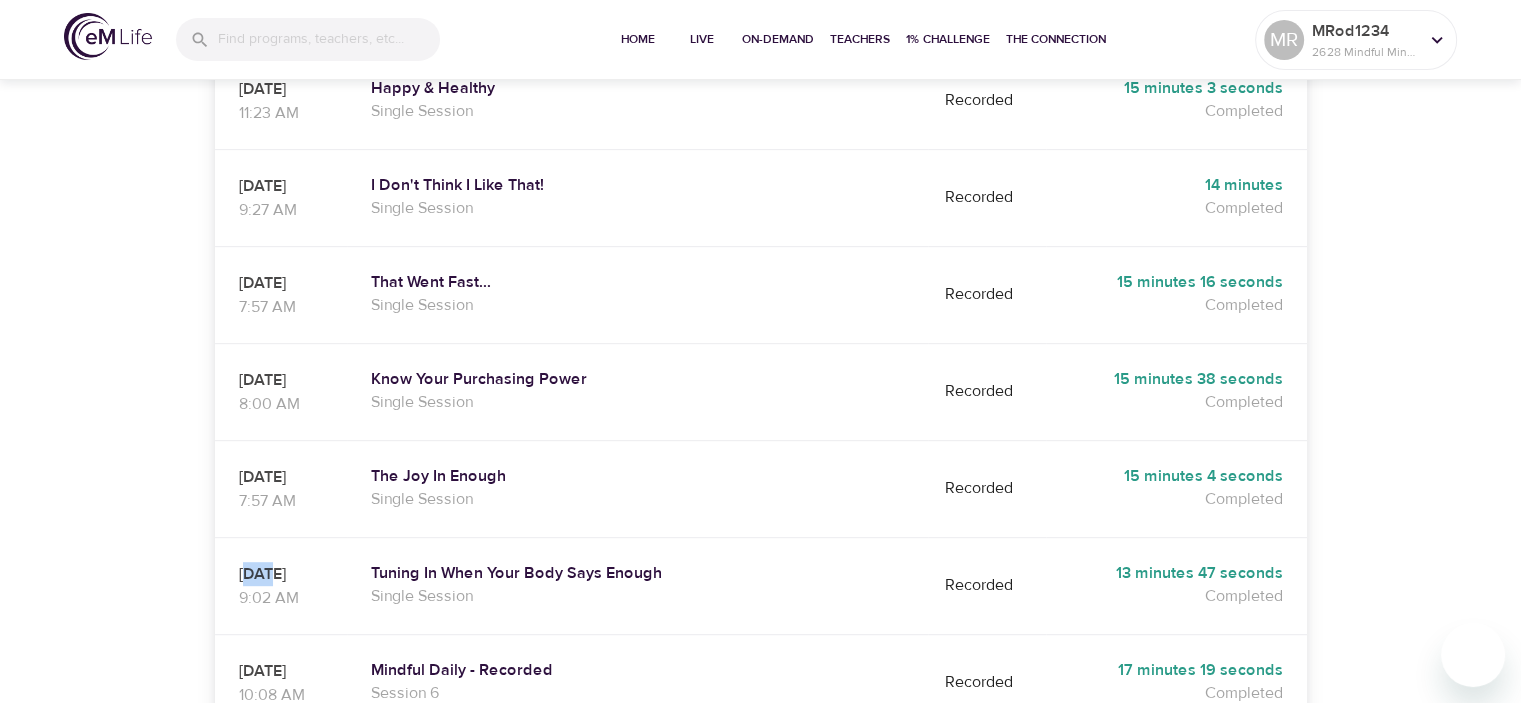 drag, startPoint x: 338, startPoint y: 287, endPoint x: 320, endPoint y: 225, distance: 64.56005 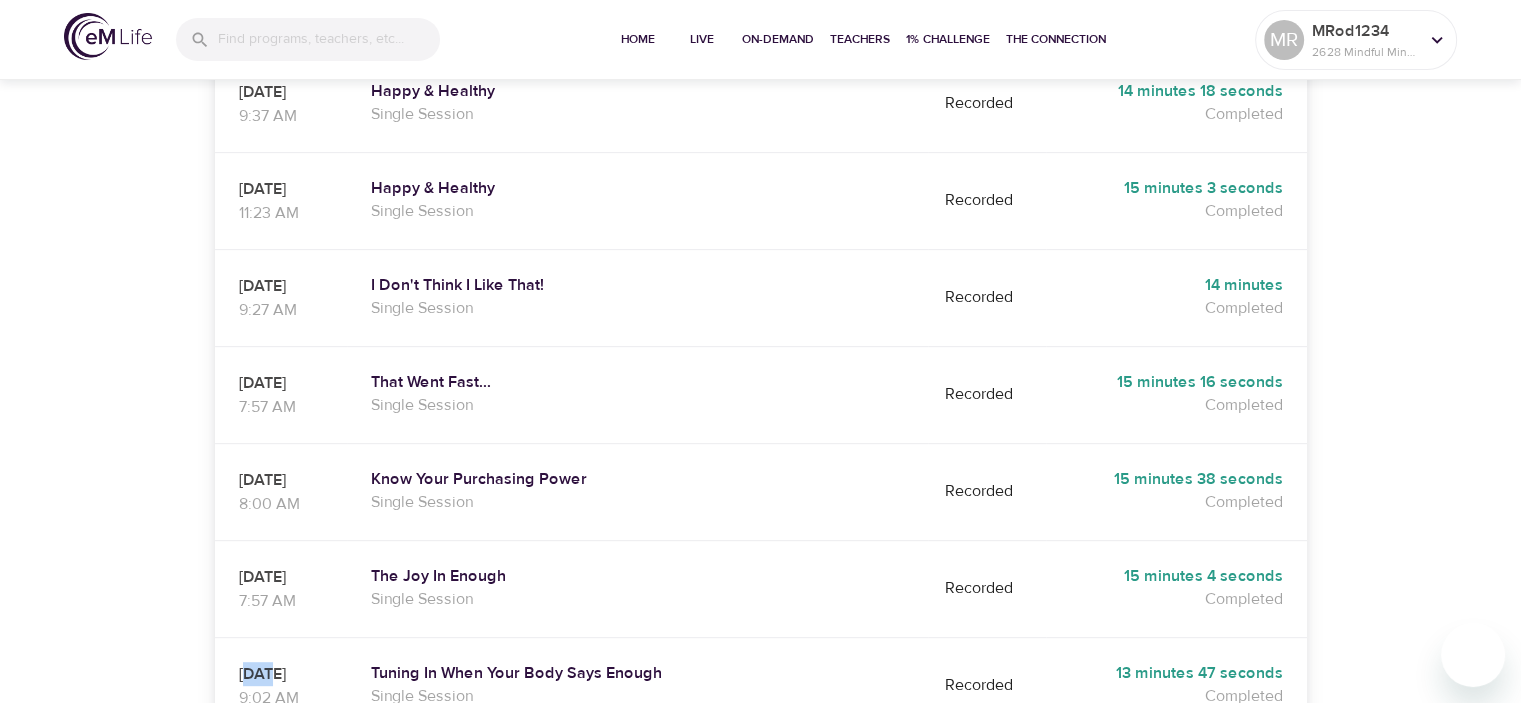 drag, startPoint x: 260, startPoint y: 214, endPoint x: 324, endPoint y: 220, distance: 64.28063 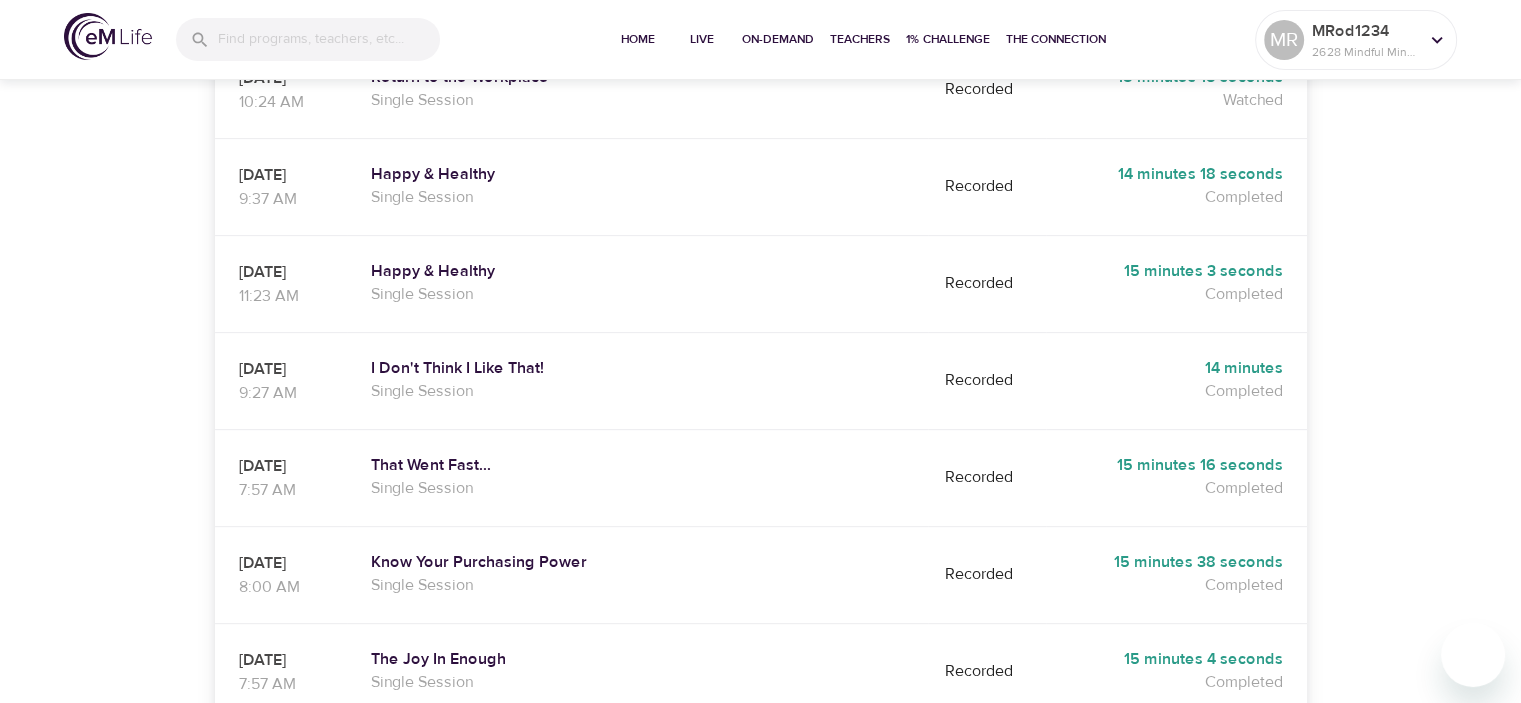 scroll, scrollTop: 607, scrollLeft: 0, axis: vertical 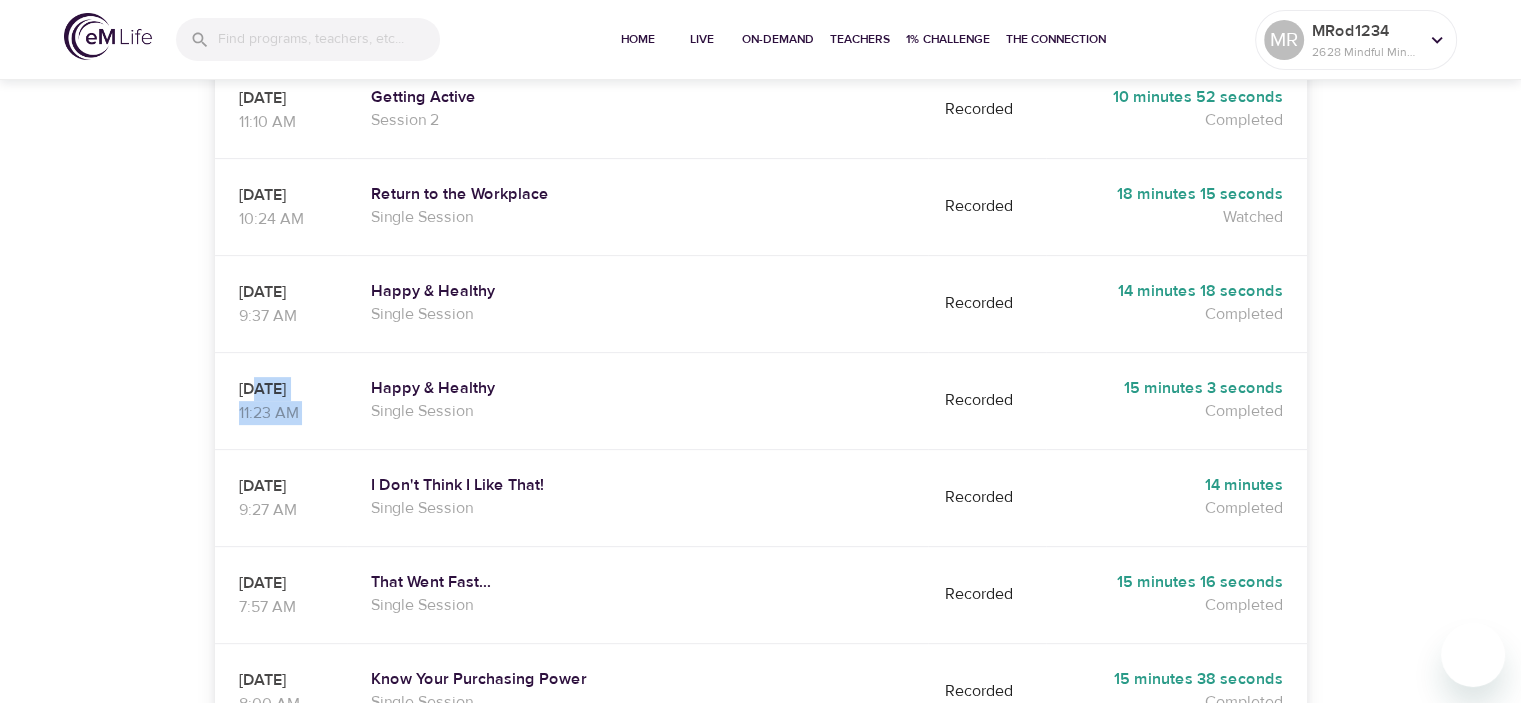 drag, startPoint x: 257, startPoint y: 303, endPoint x: 388, endPoint y: 305, distance: 131.01526 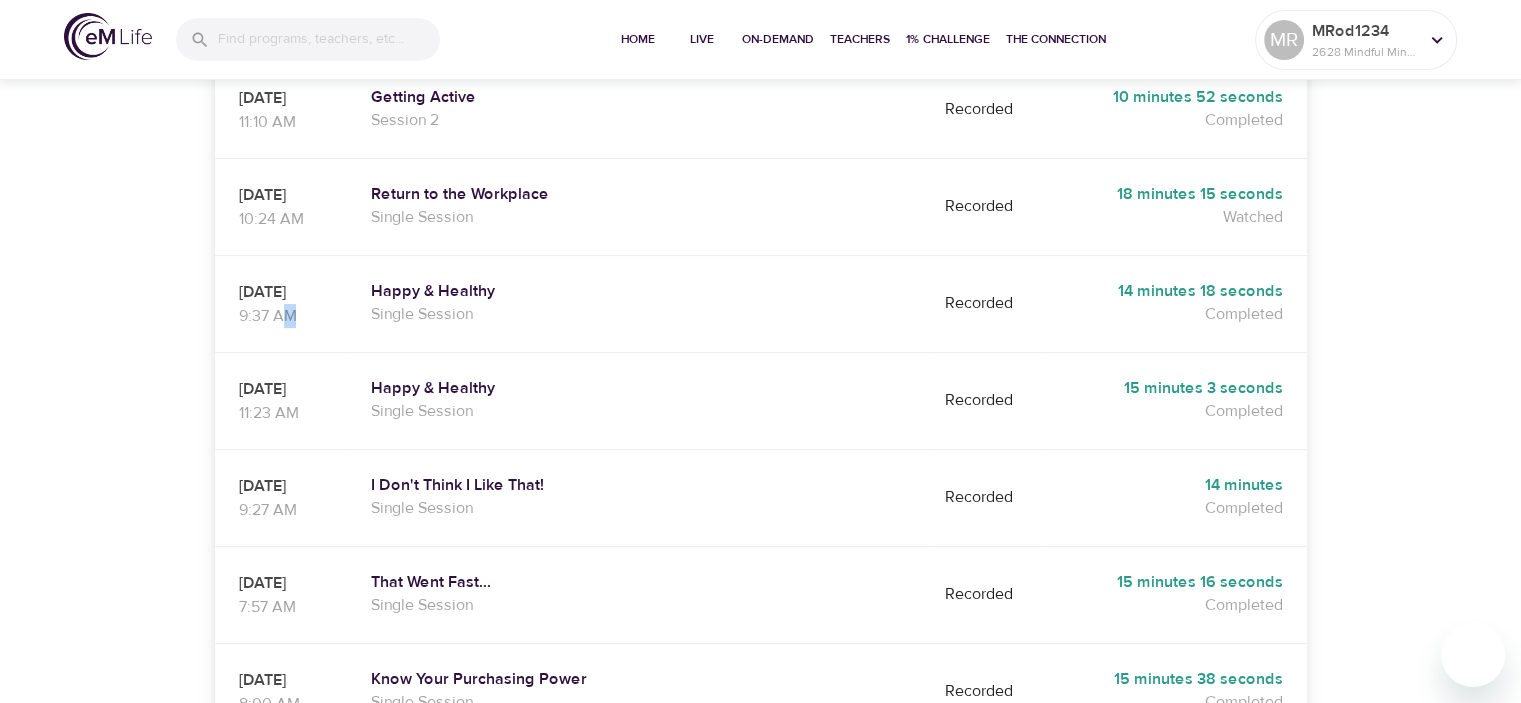 drag, startPoint x: 285, startPoint y: 239, endPoint x: 370, endPoint y: 240, distance: 85.00588 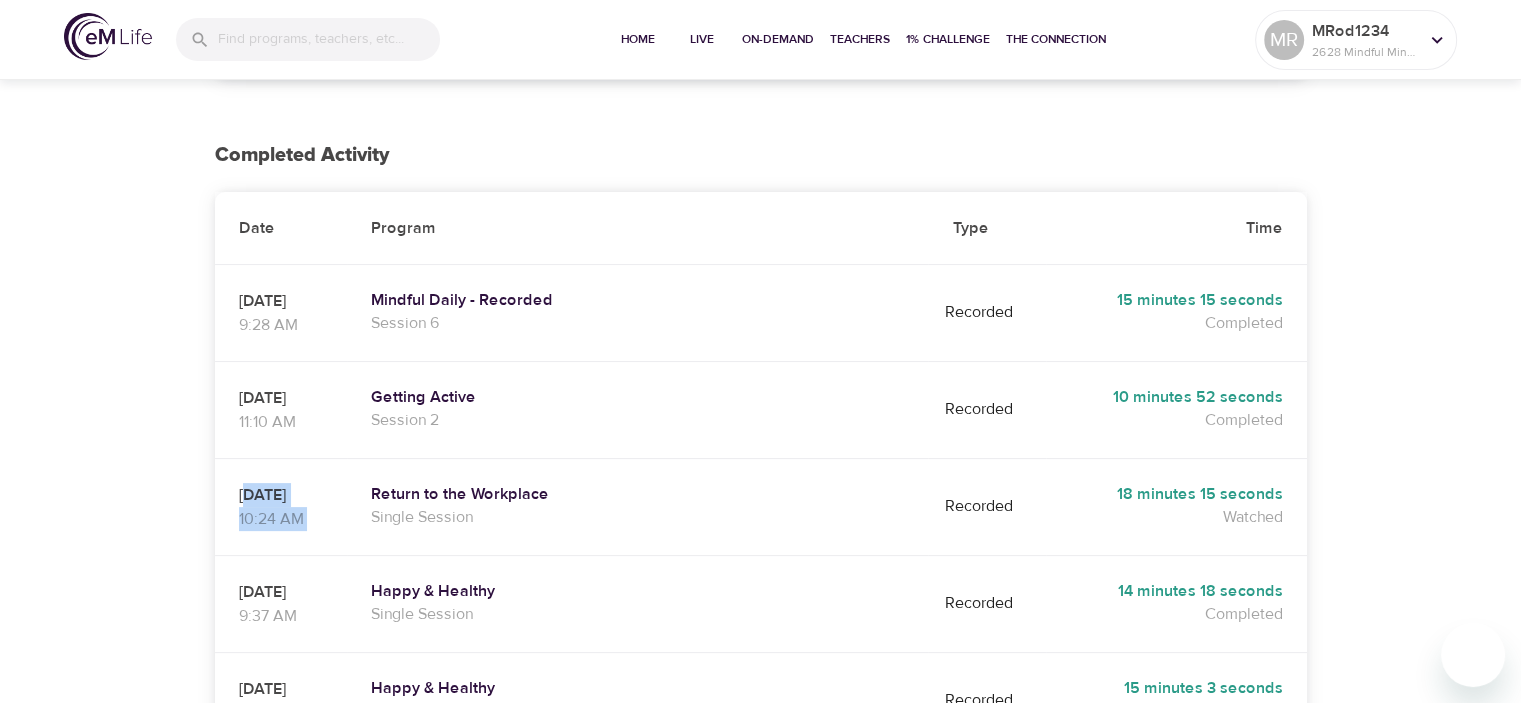 drag, startPoint x: 328, startPoint y: 426, endPoint x: 374, endPoint y: 426, distance: 46 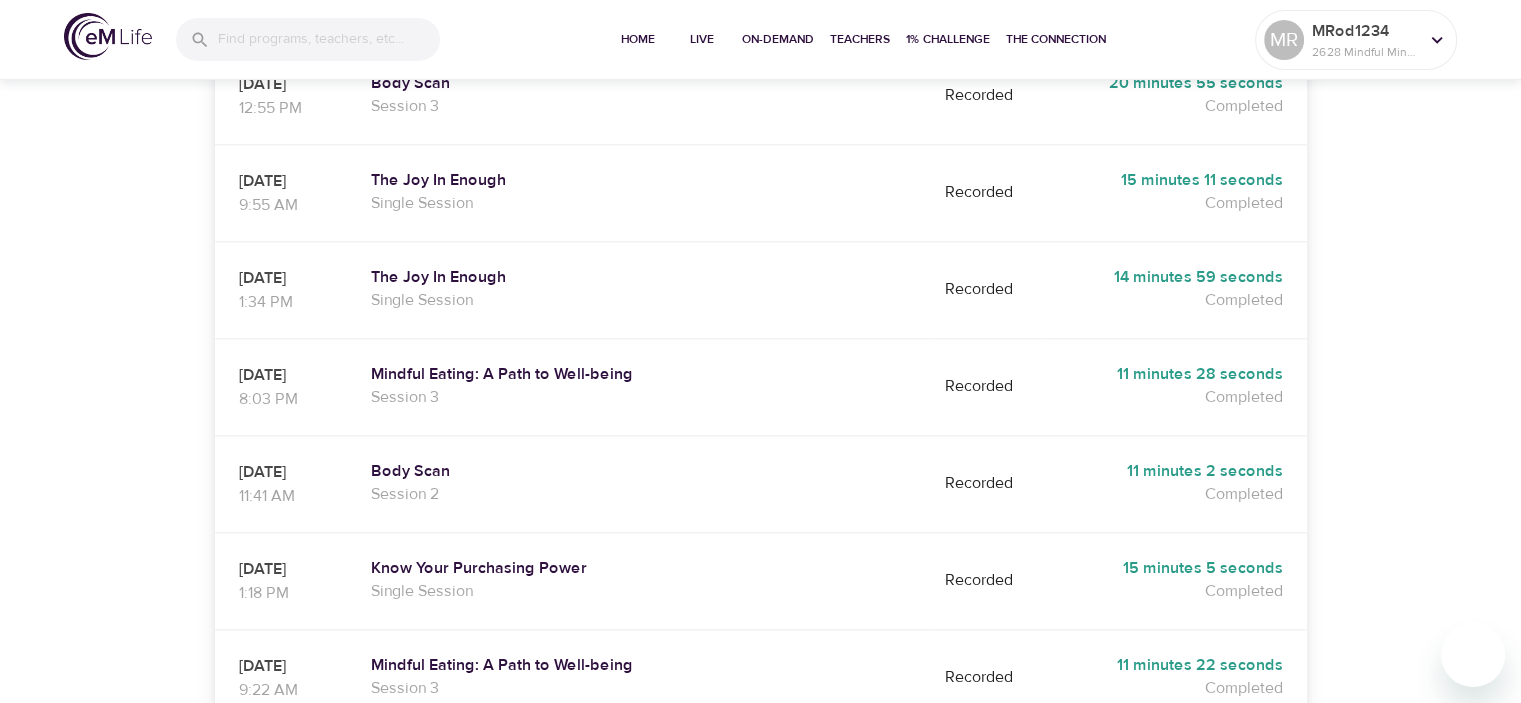 scroll, scrollTop: 2207, scrollLeft: 0, axis: vertical 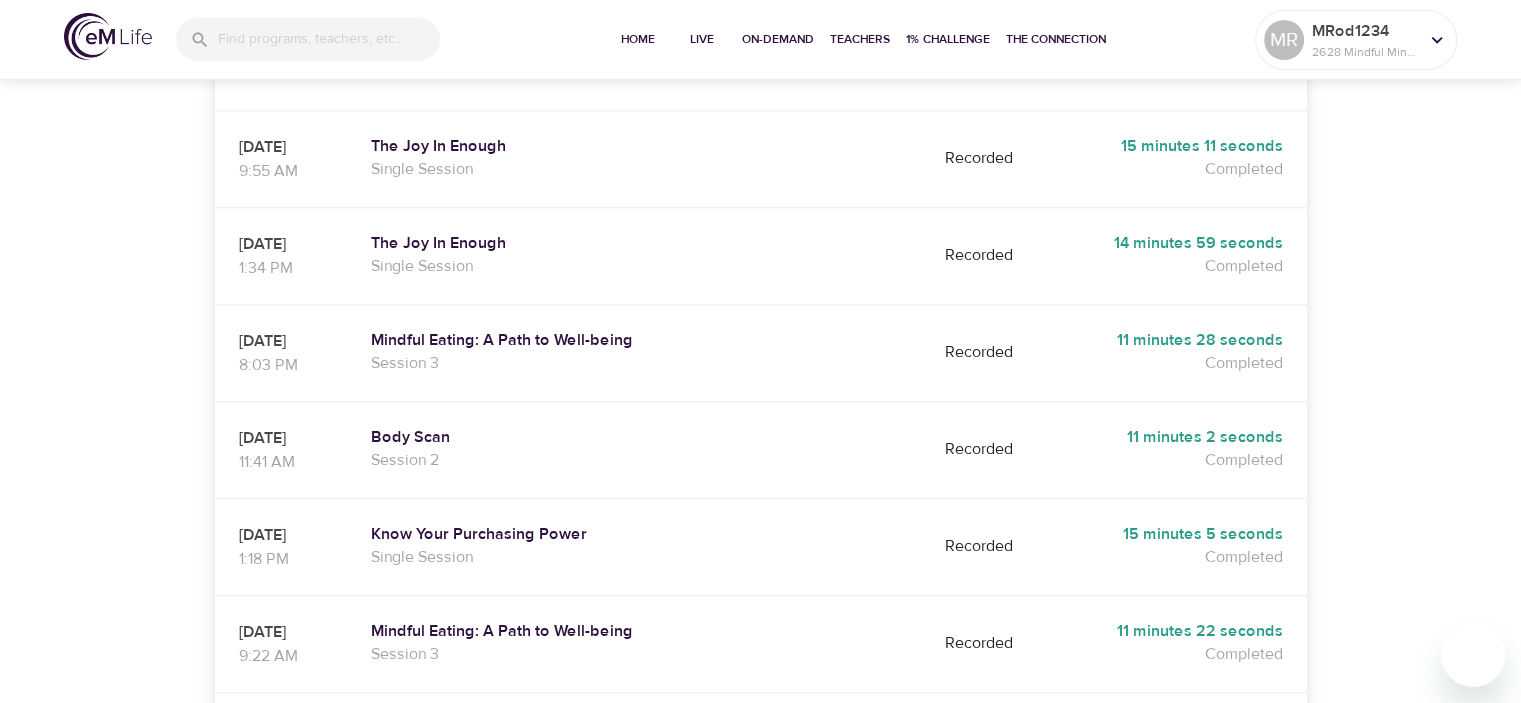 drag, startPoint x: 348, startPoint y: 366, endPoint x: 204, endPoint y: 365, distance: 144.00348 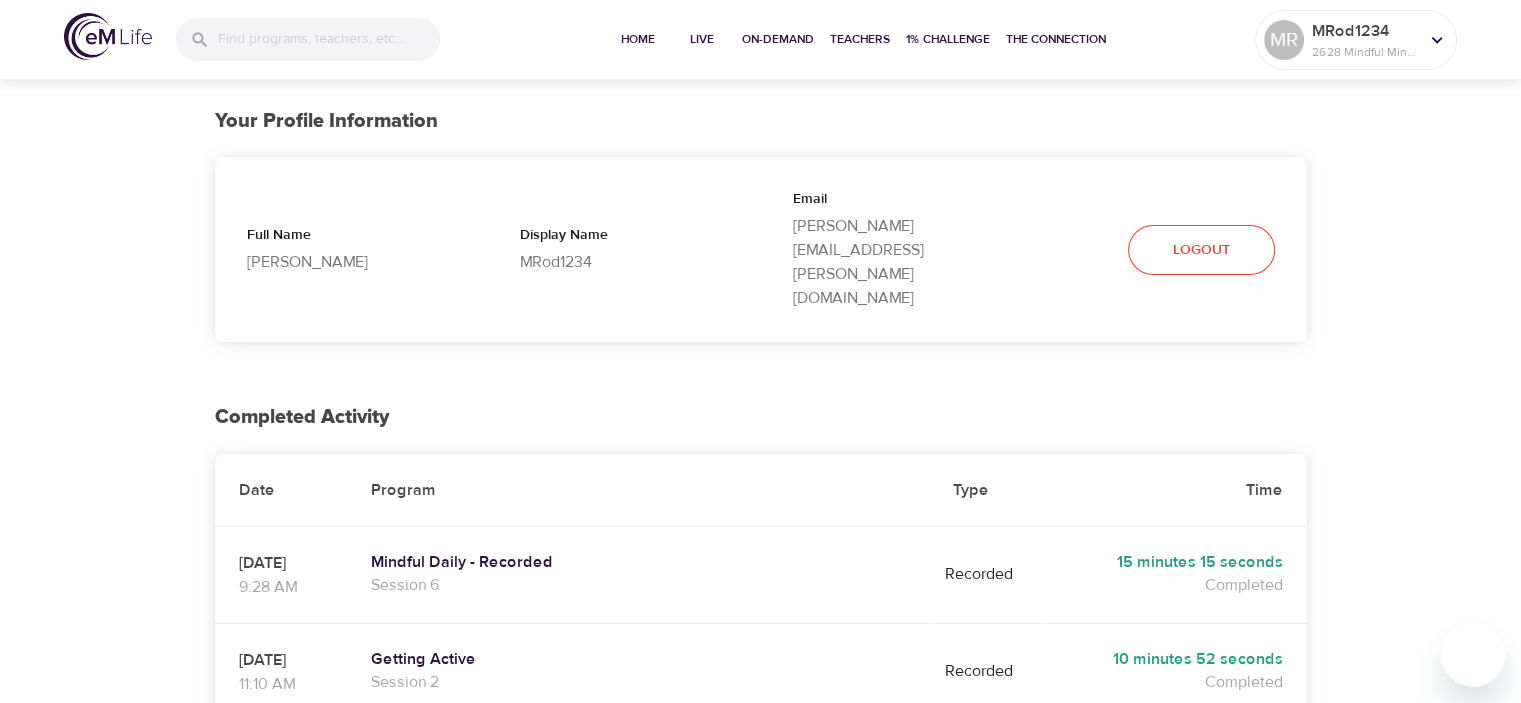 scroll, scrollTop: 0, scrollLeft: 0, axis: both 